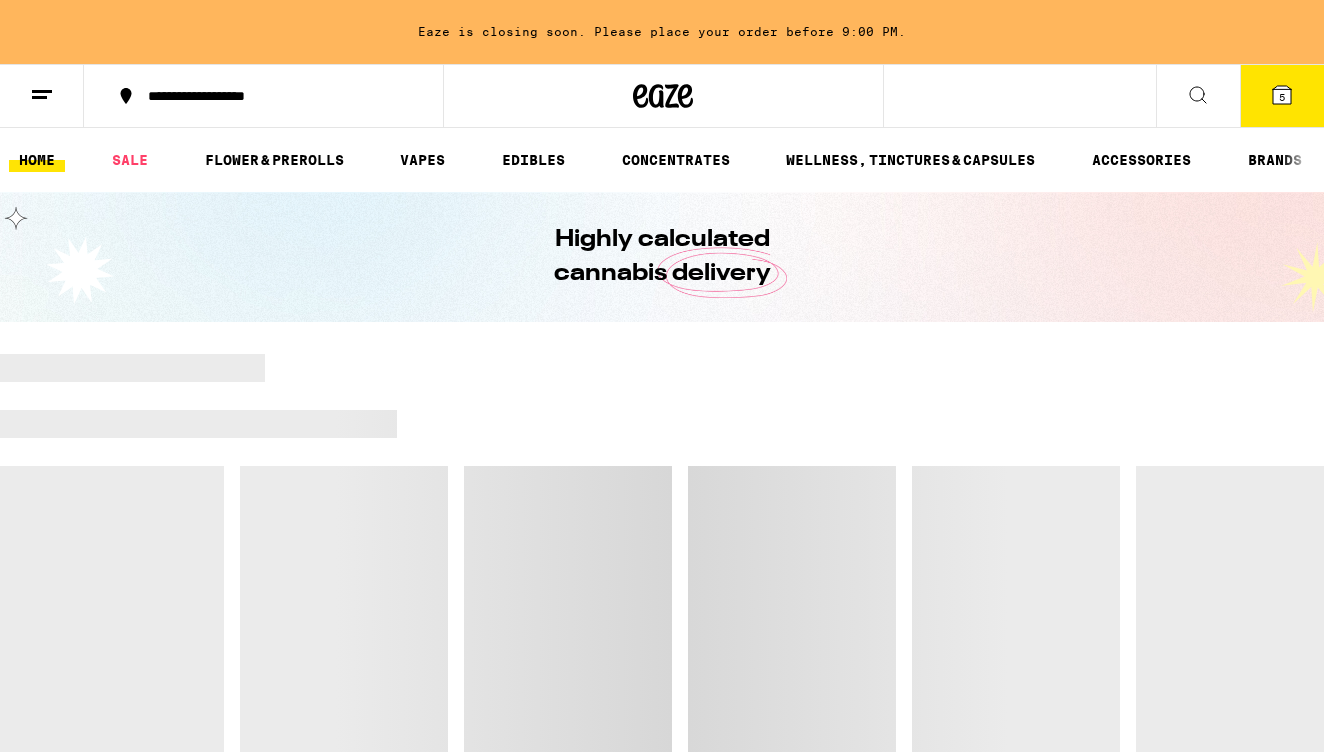 scroll, scrollTop: 0, scrollLeft: 0, axis: both 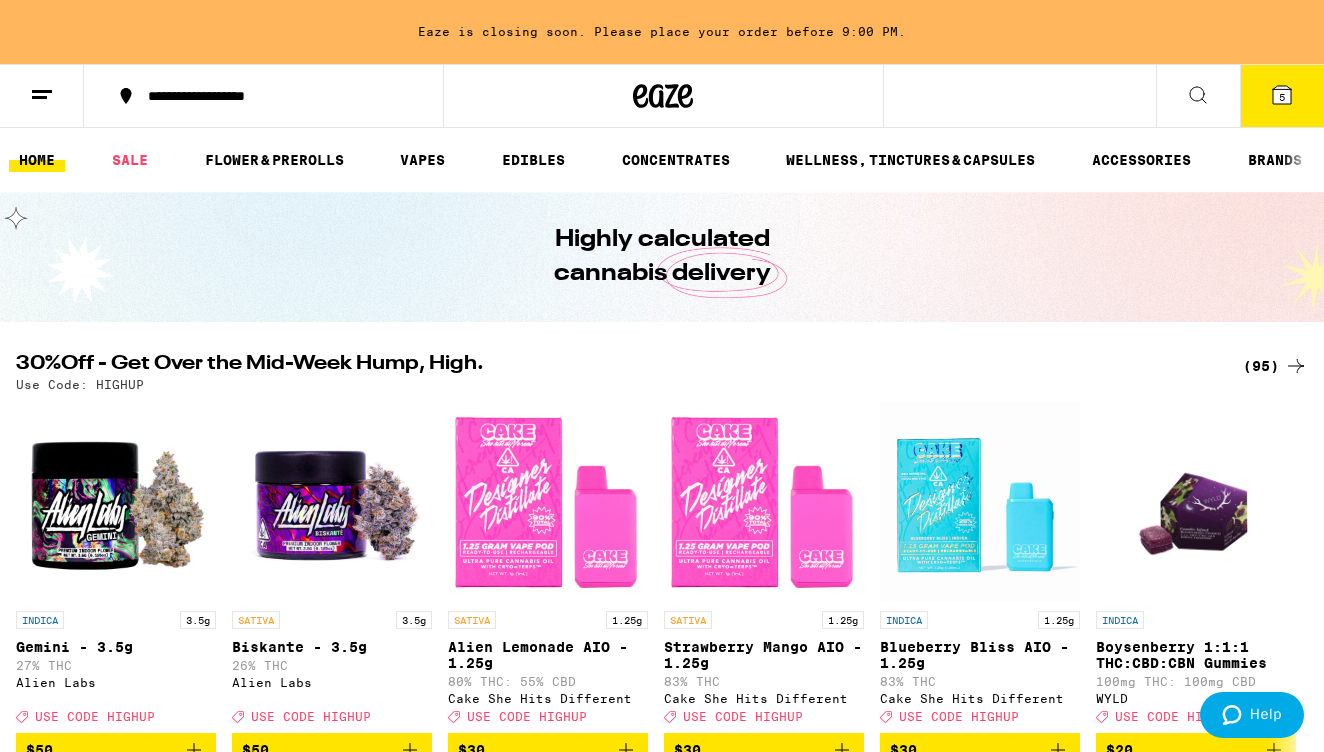 click on "5" at bounding box center (1282, 96) 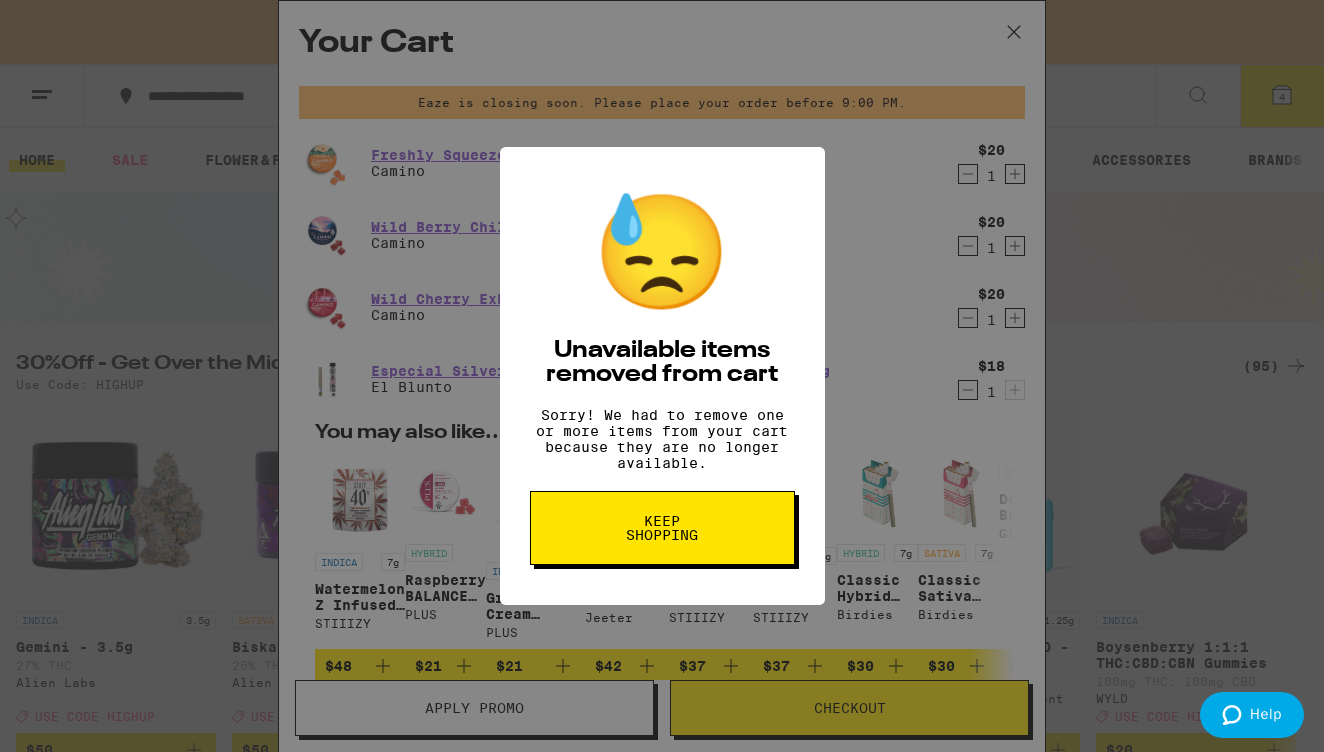 click on "Keep Shopping" at bounding box center (662, 528) 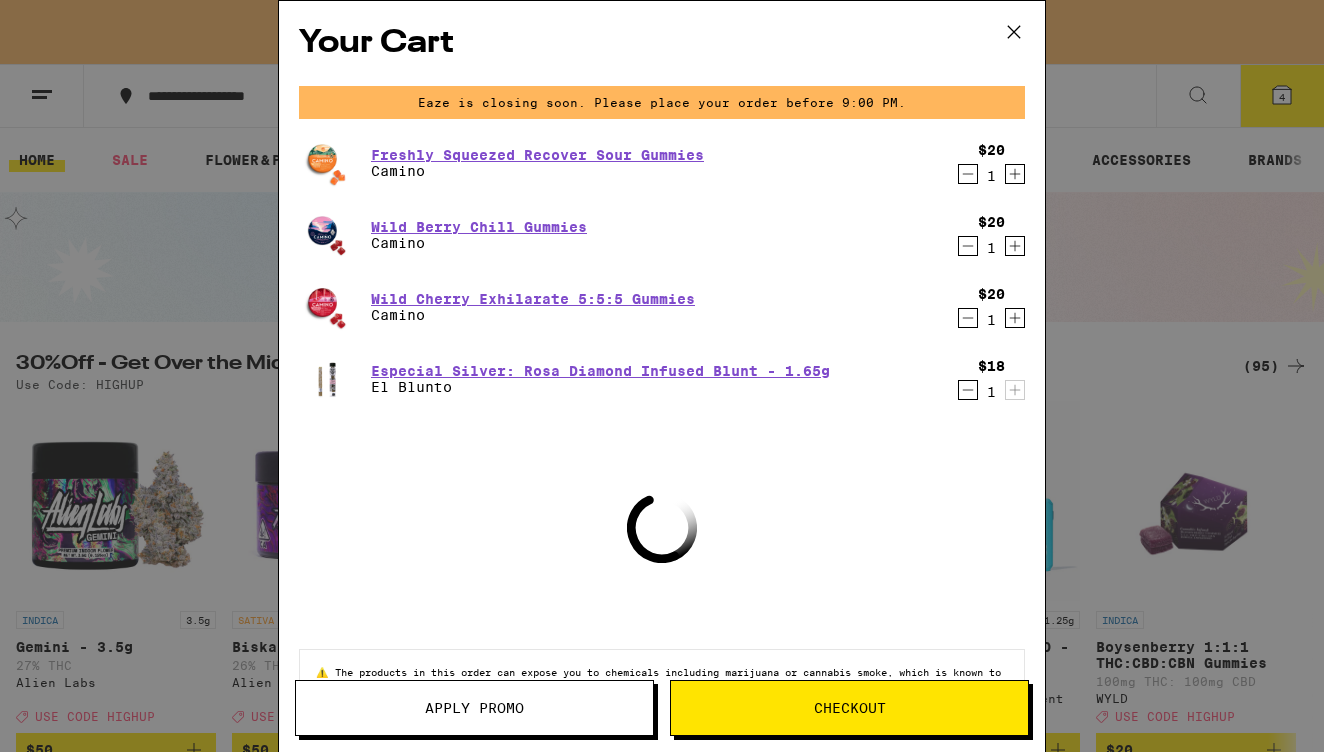 scroll, scrollTop: 0, scrollLeft: 0, axis: both 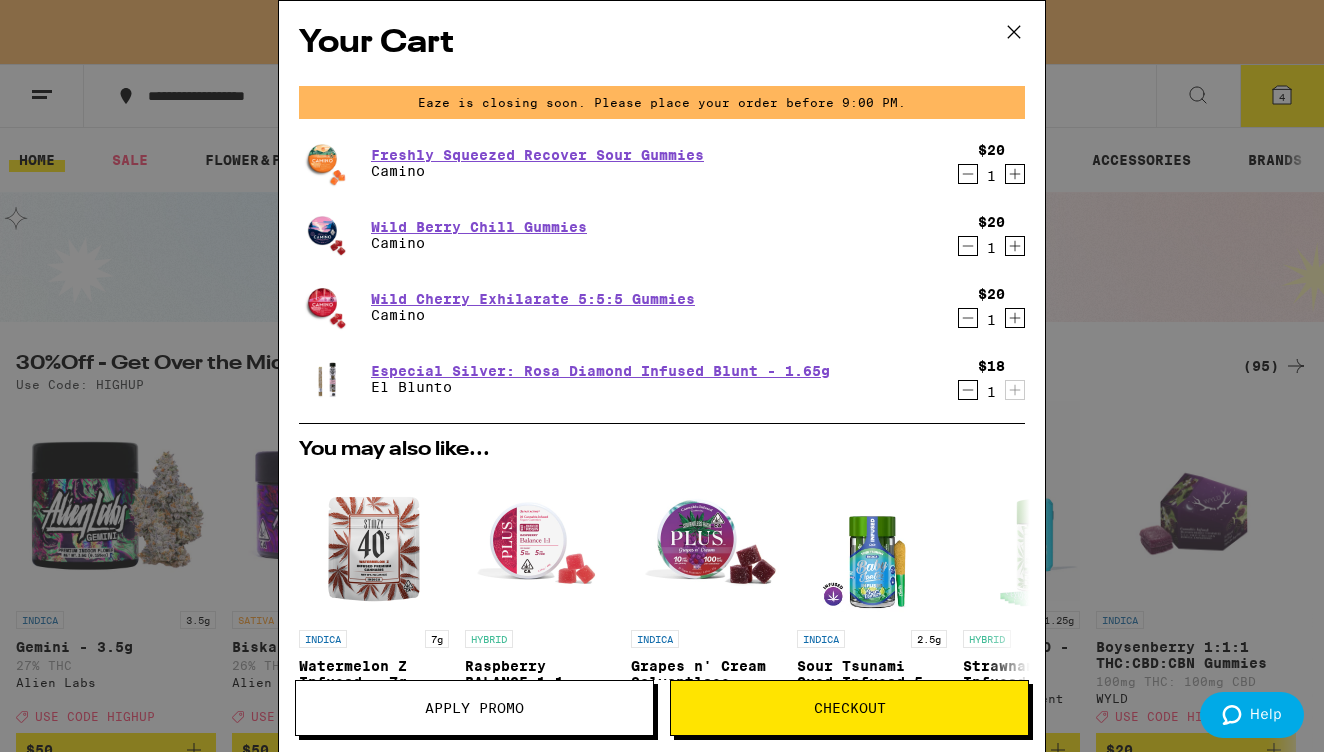 click 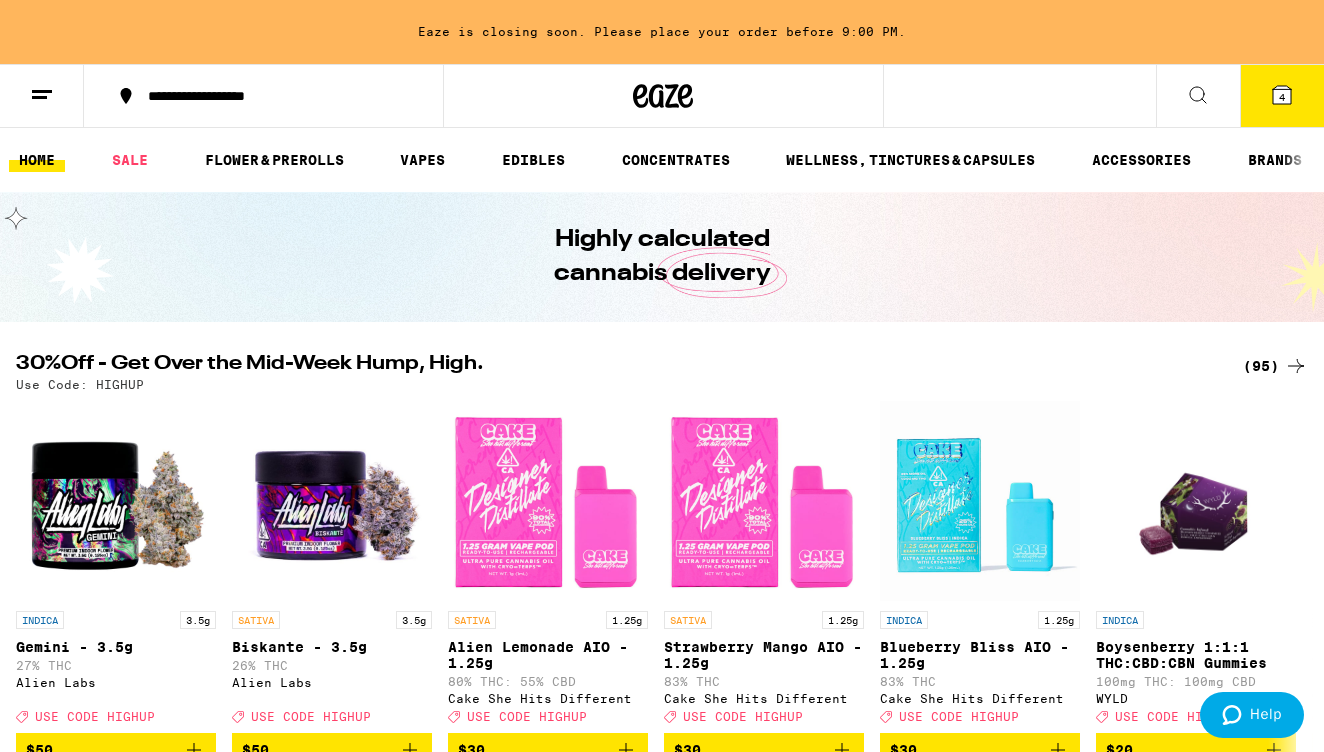 click 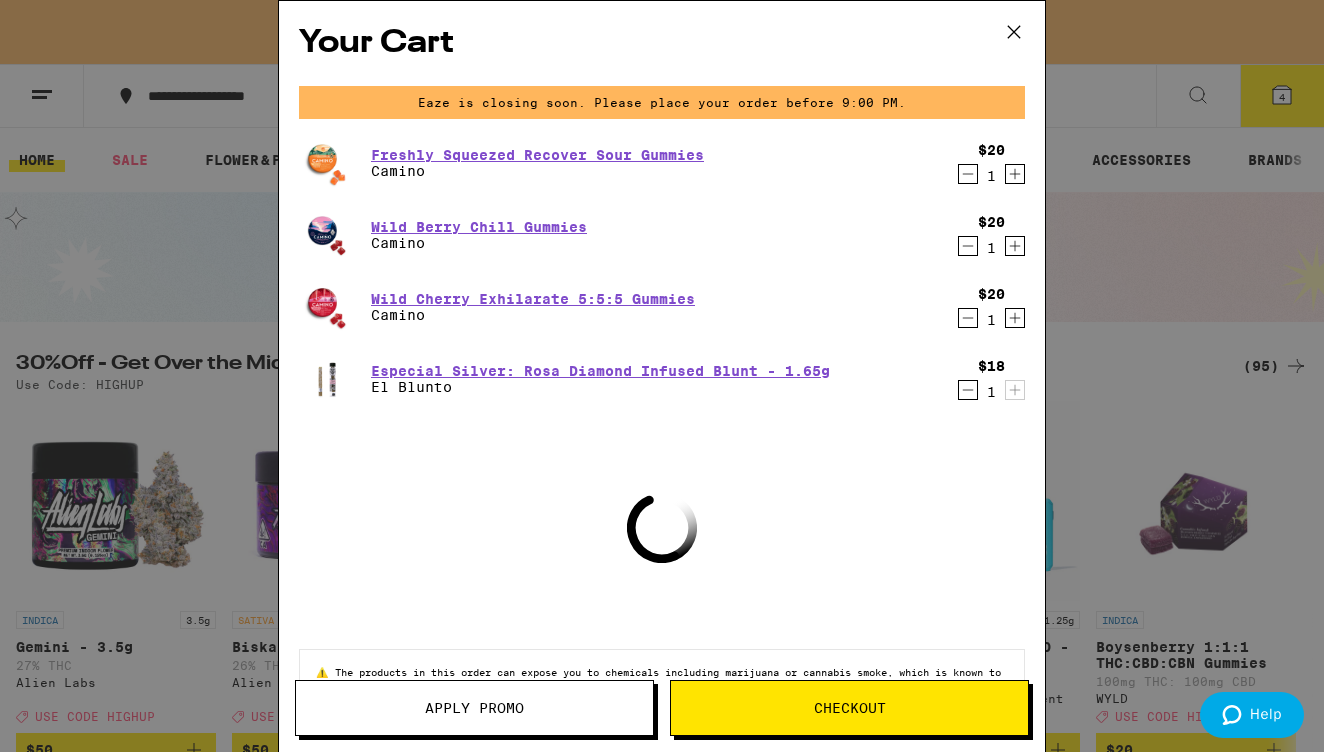 click 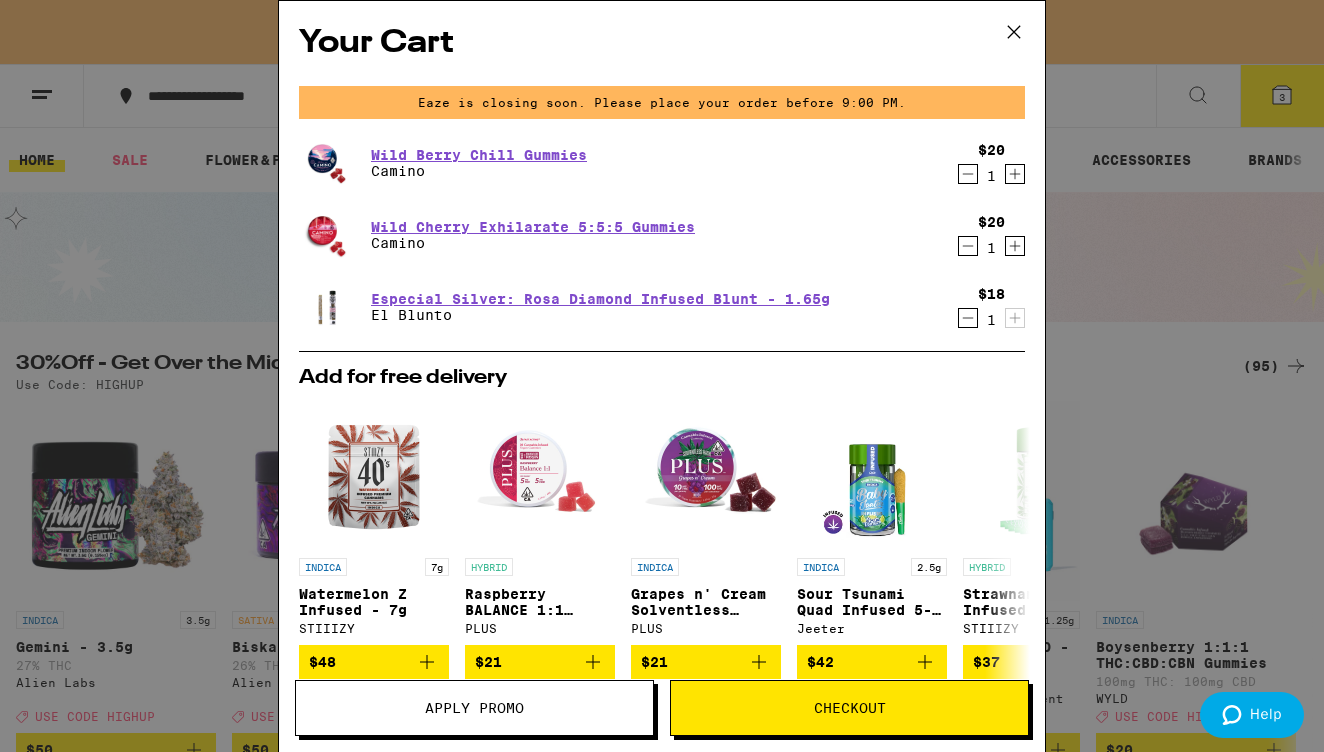 click 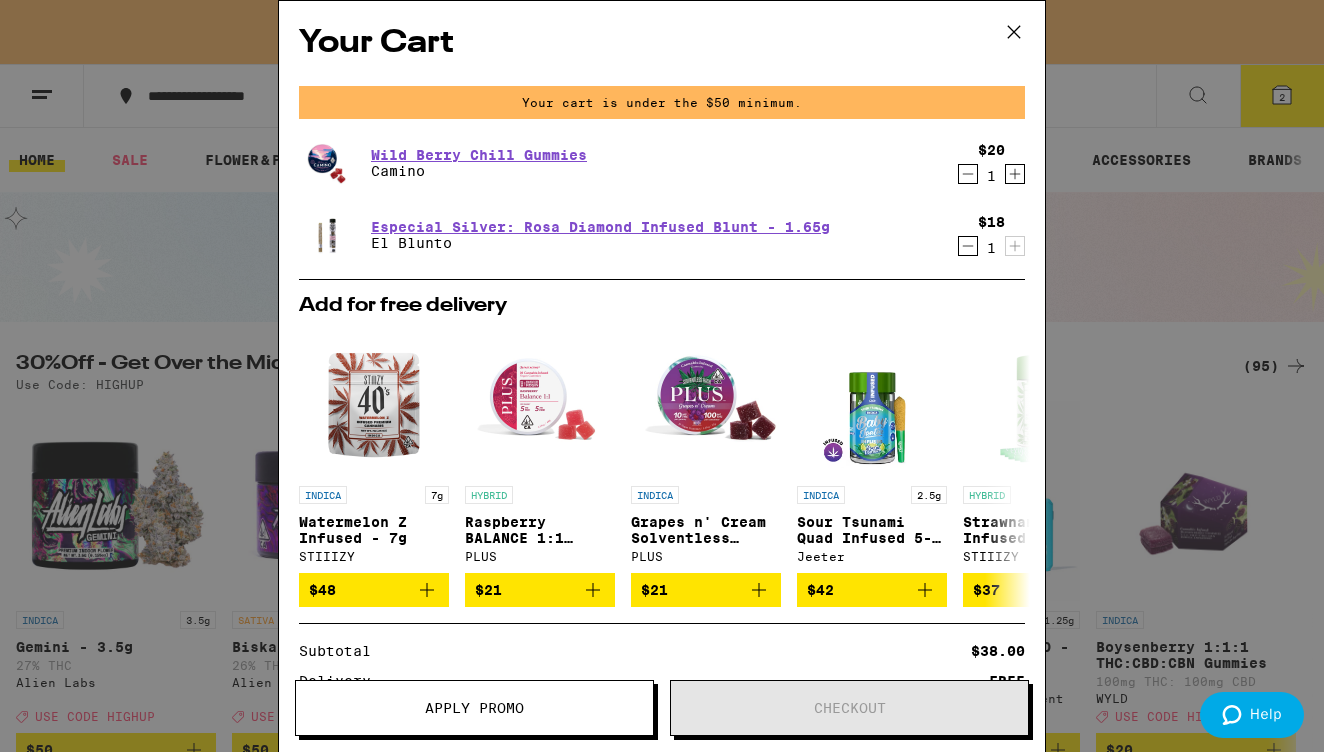 click 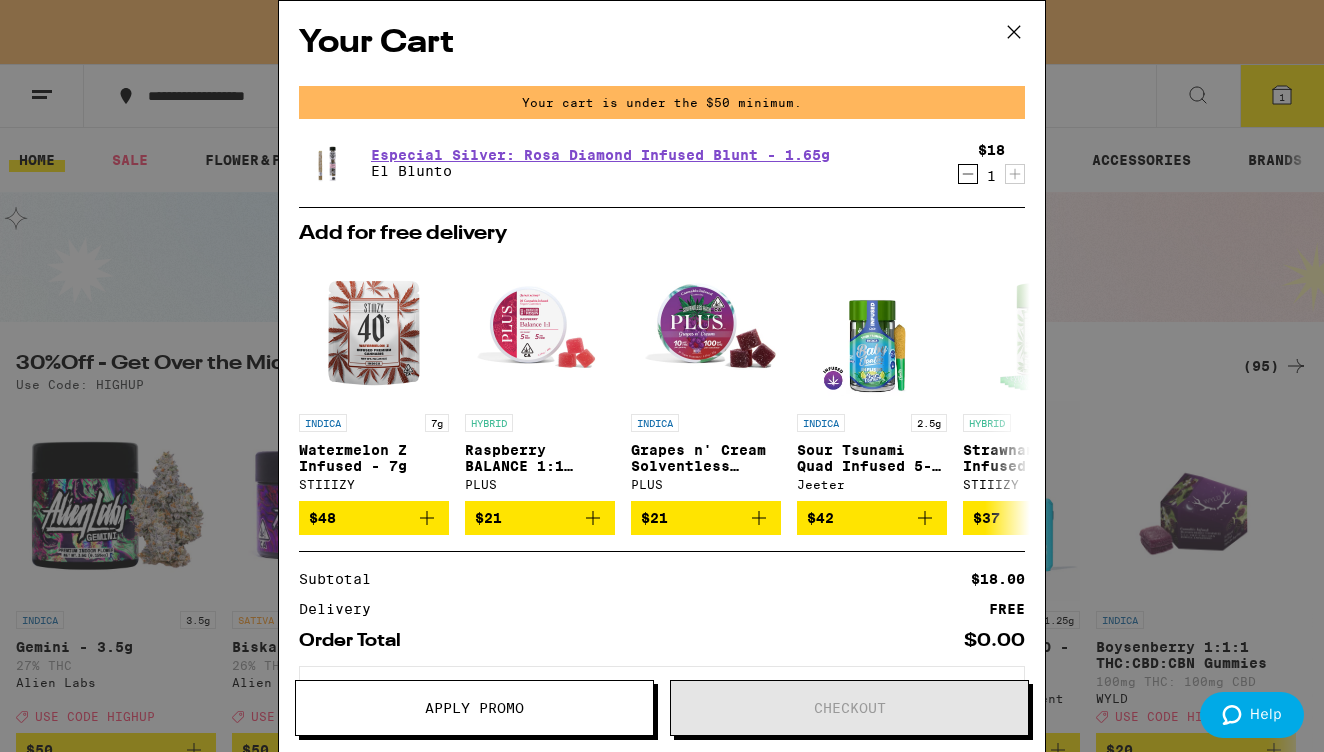 click 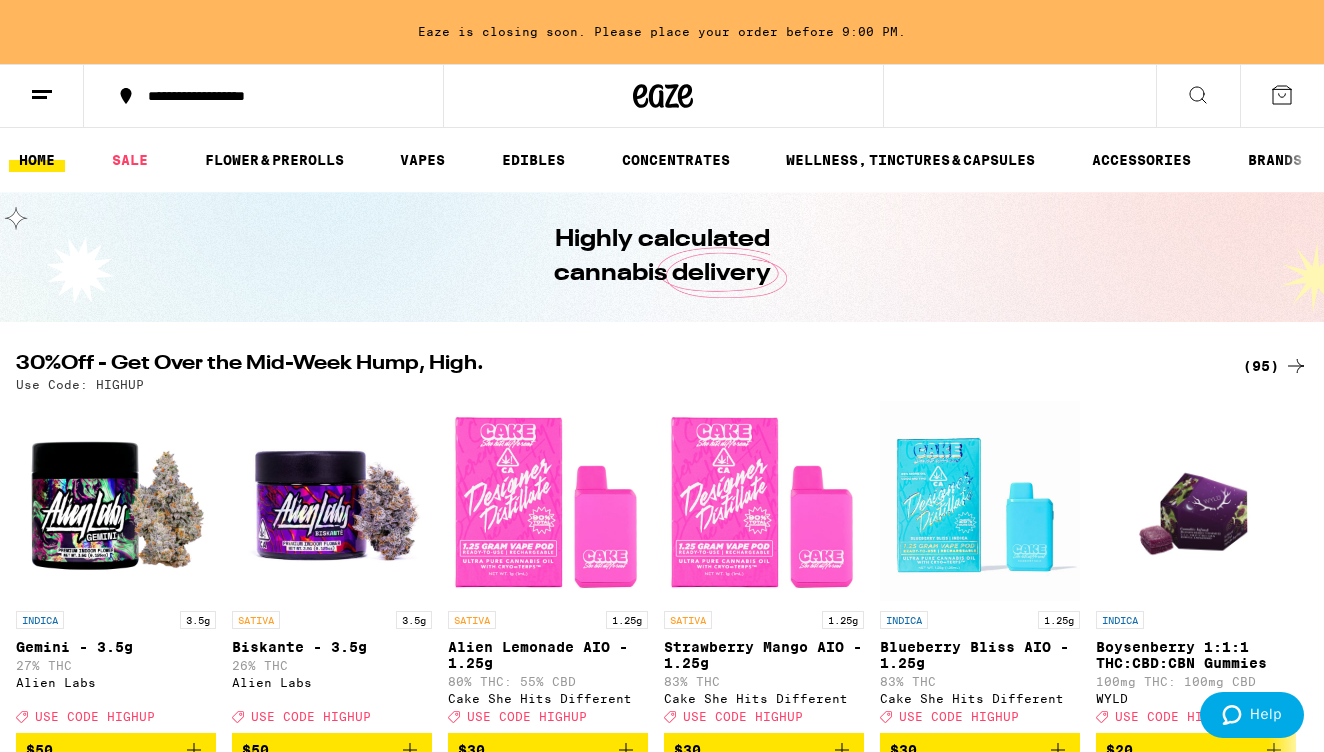 scroll, scrollTop: 0, scrollLeft: 0, axis: both 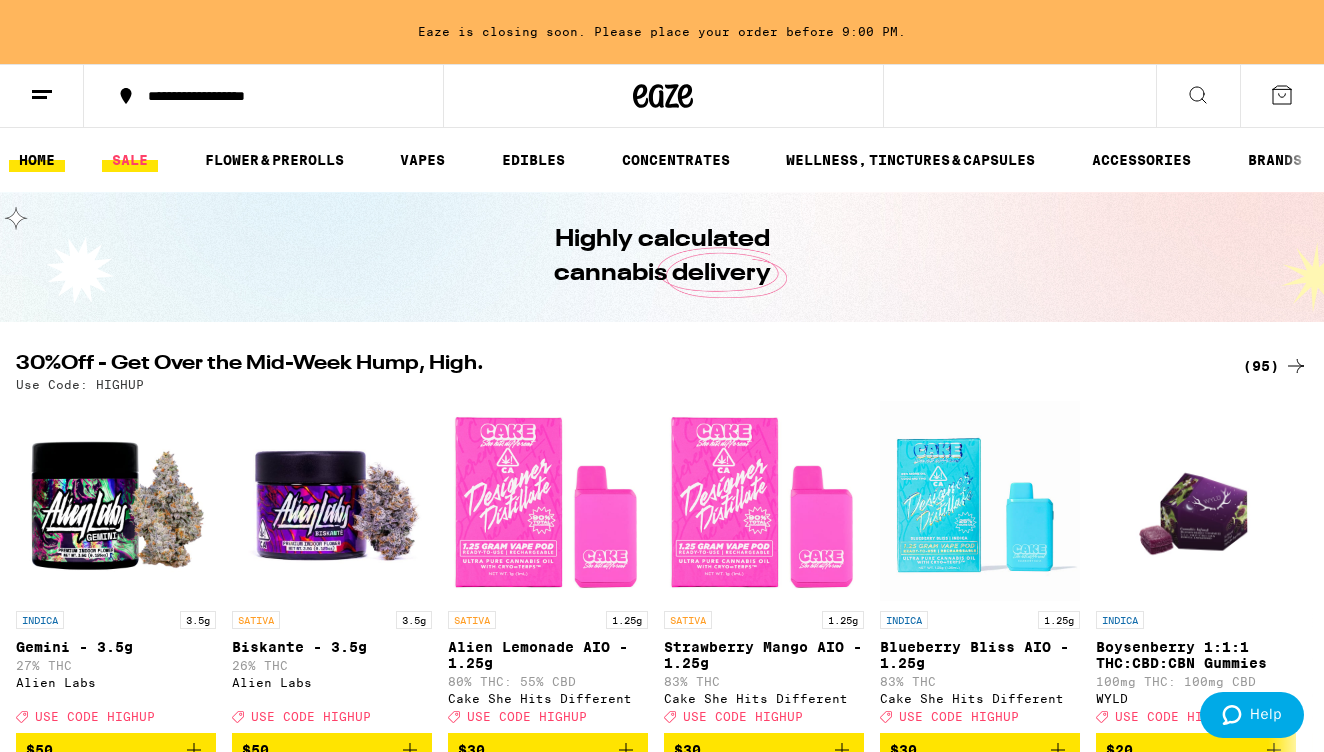 click on "SALE" at bounding box center [130, 160] 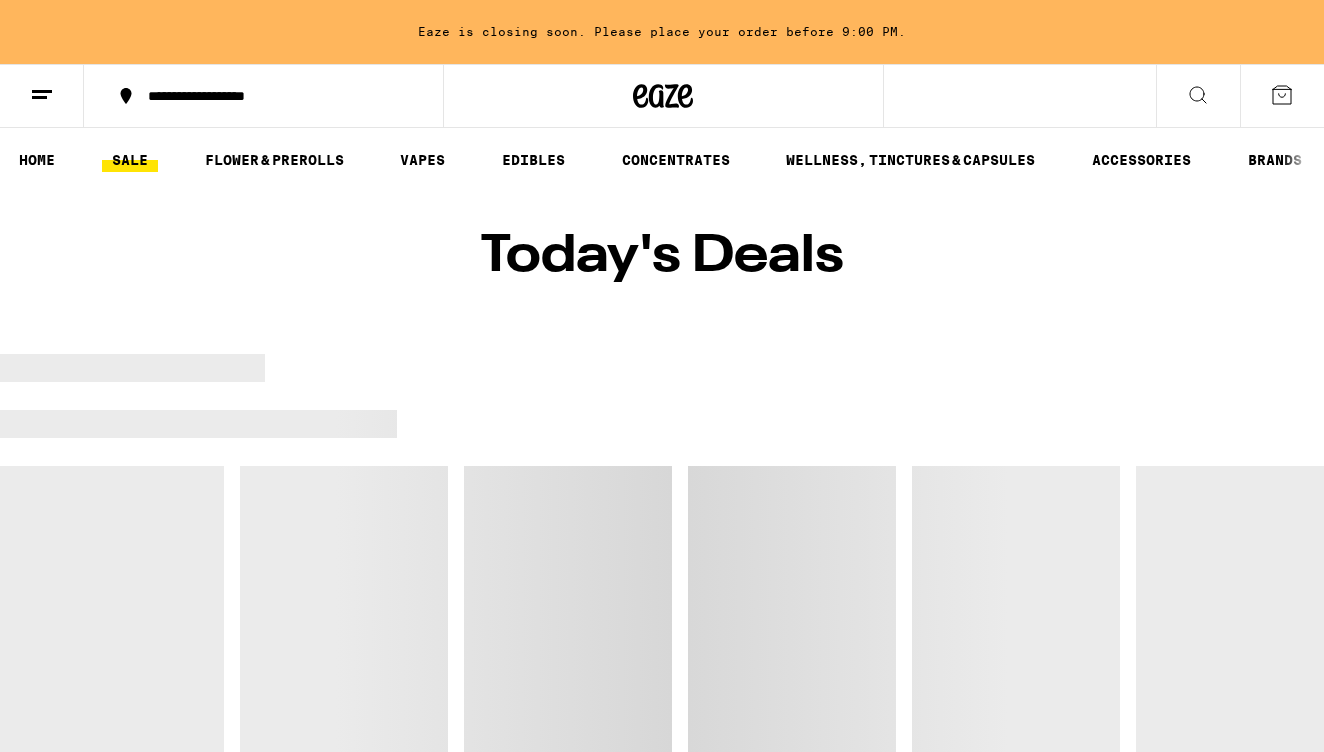 click on "SALE" at bounding box center (130, 160) 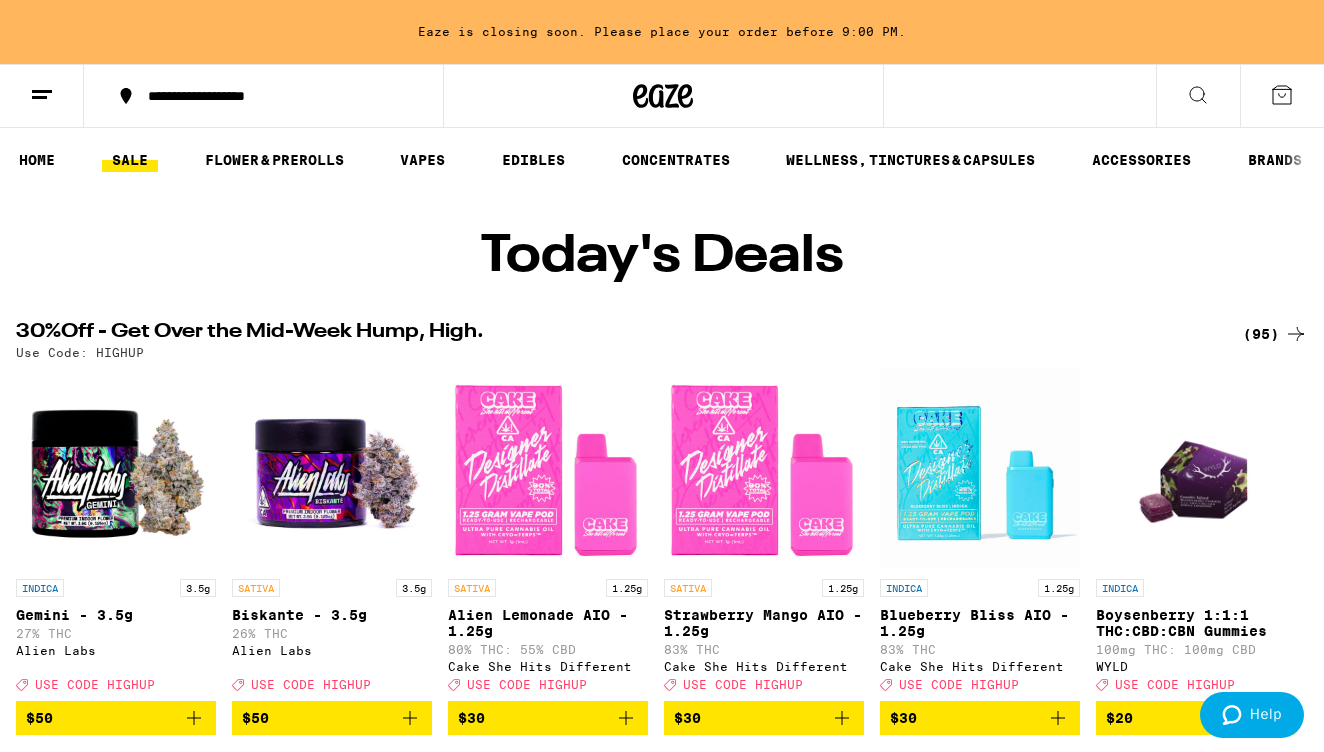 click on "(95)" at bounding box center [1275, 334] 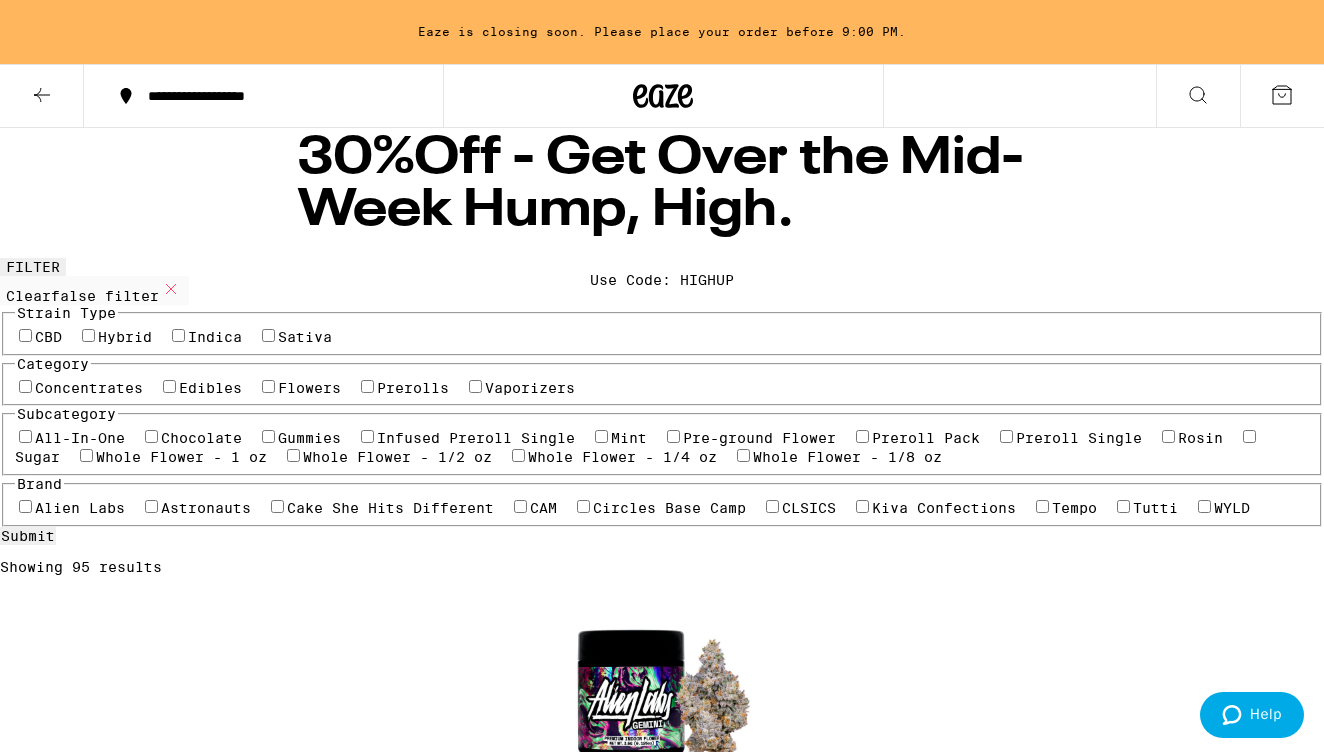 click on "Prerolls" at bounding box center [413, 388] 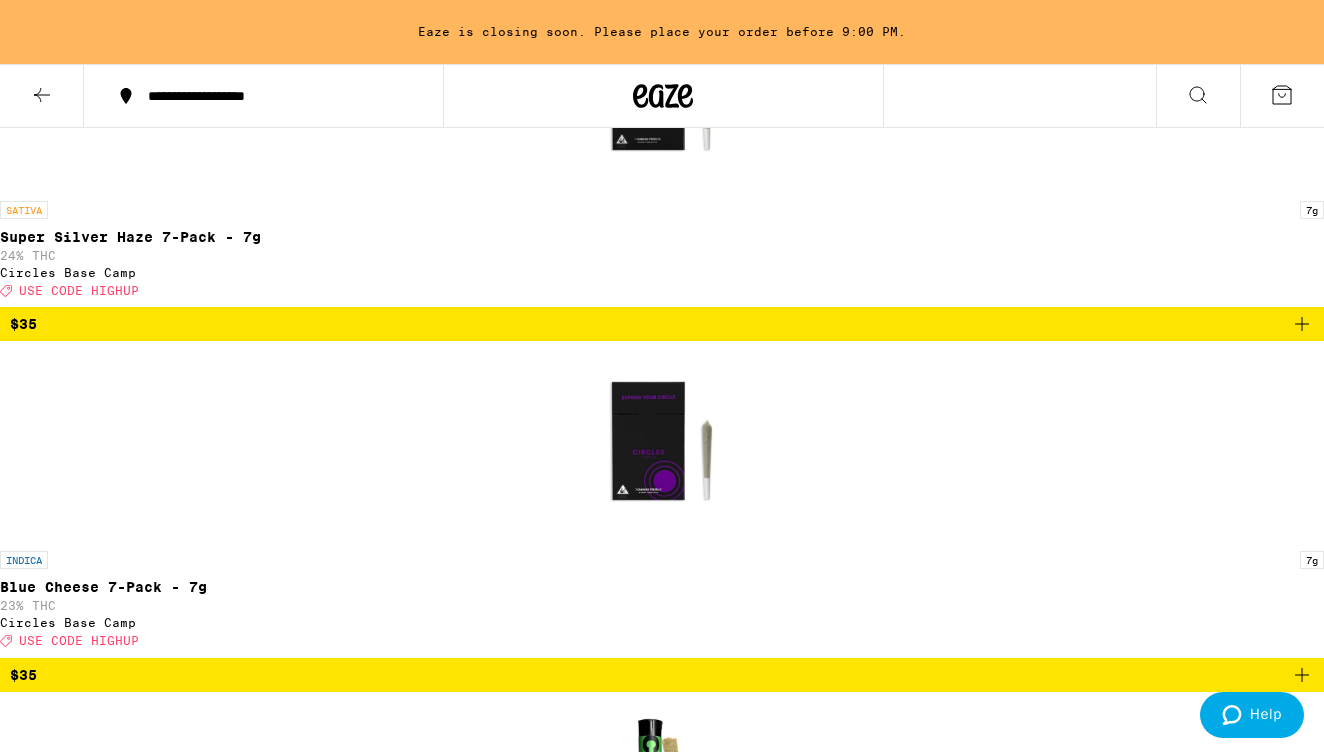 scroll, scrollTop: 1311, scrollLeft: 0, axis: vertical 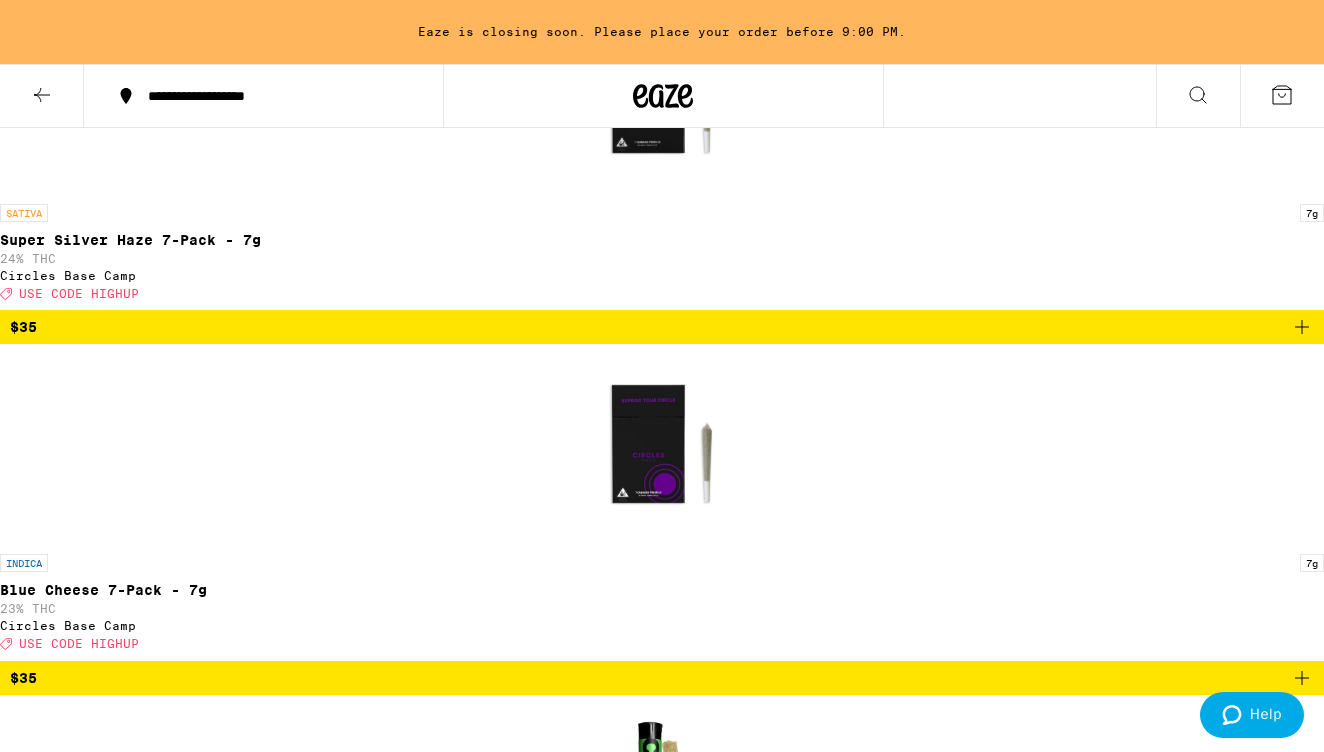 click 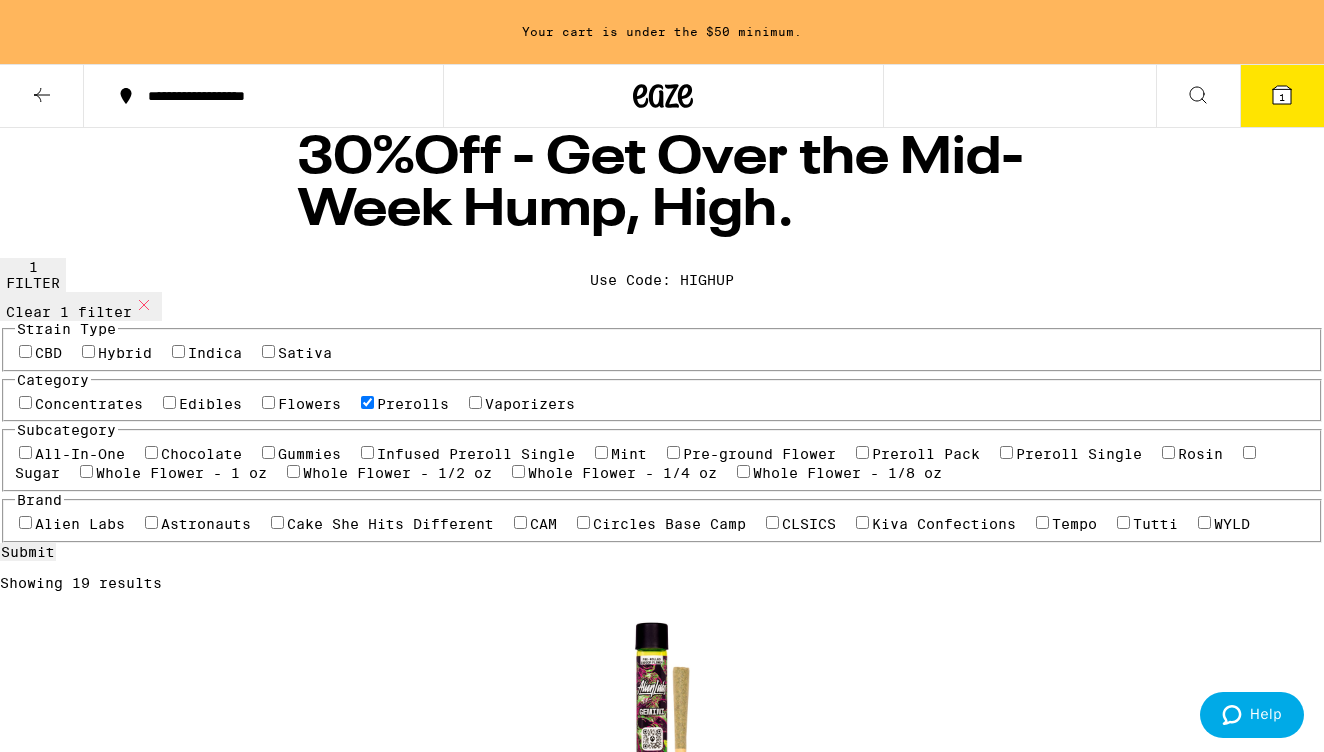 scroll, scrollTop: 0, scrollLeft: 0, axis: both 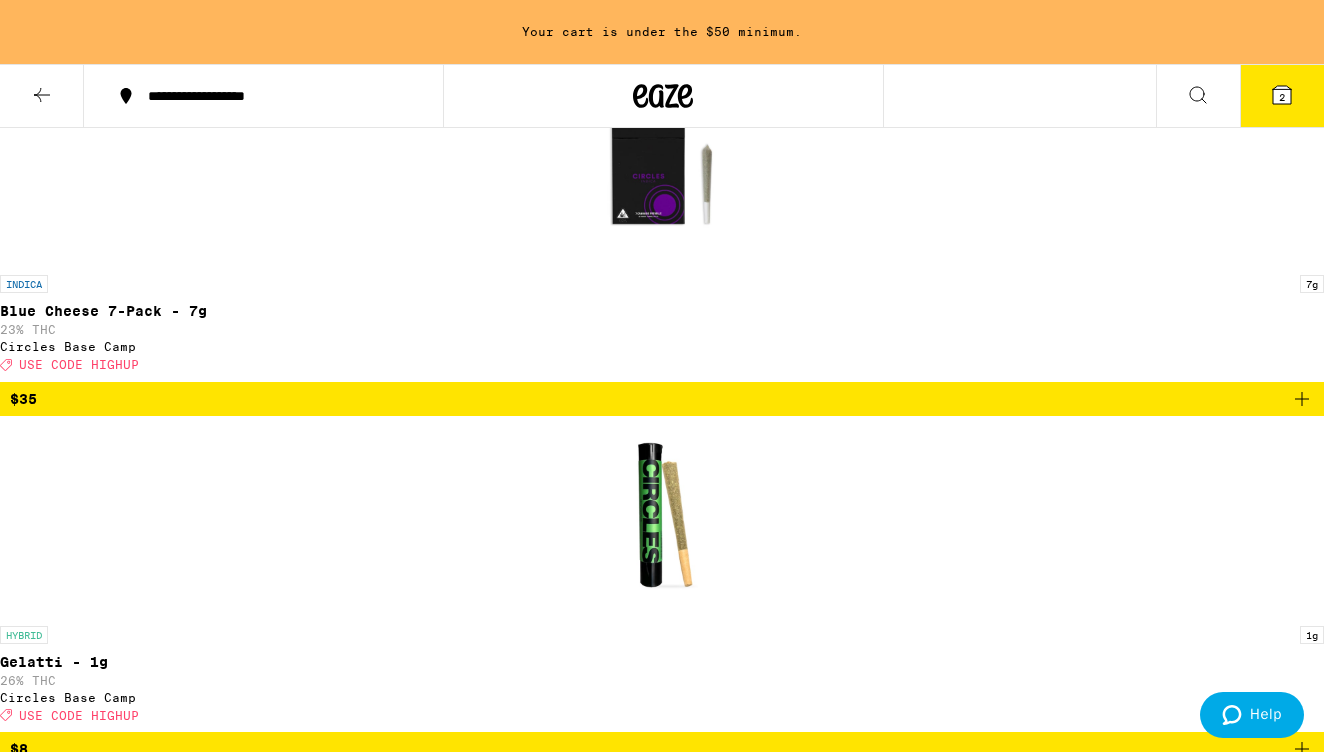 click 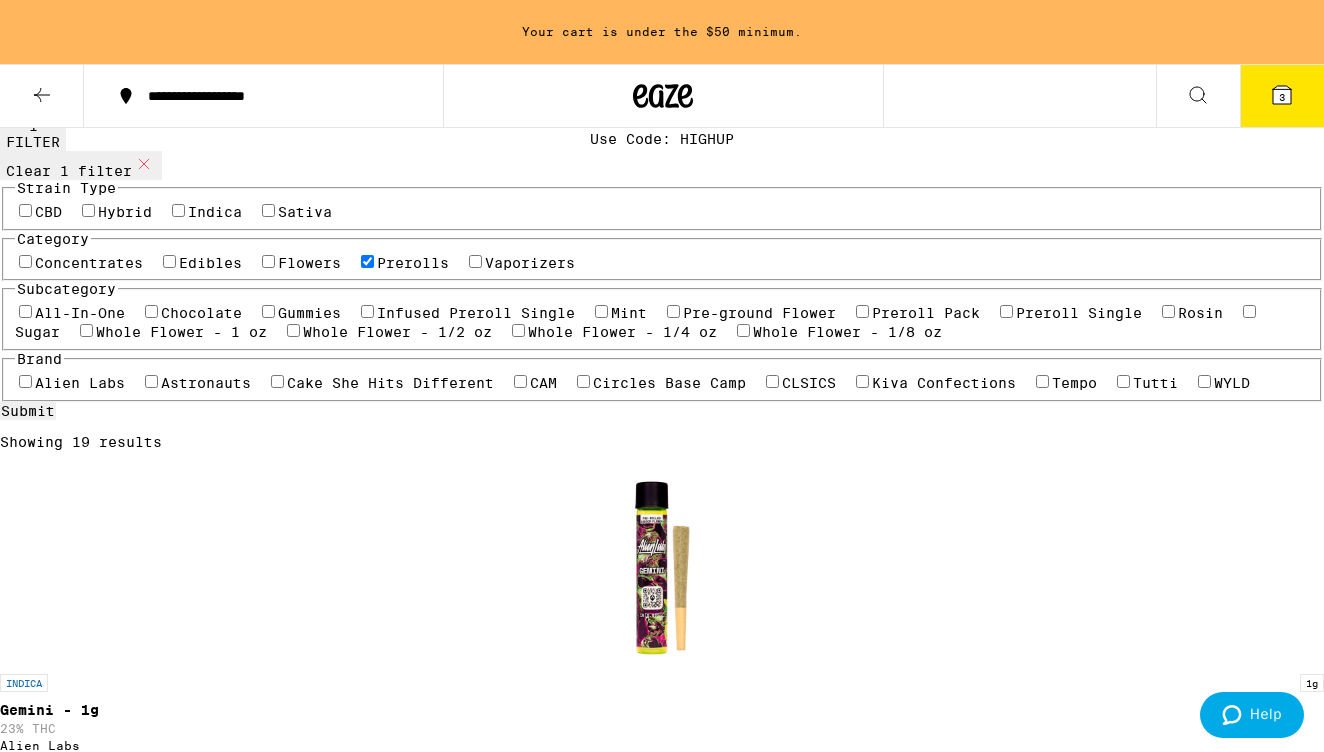 scroll, scrollTop: 143, scrollLeft: 0, axis: vertical 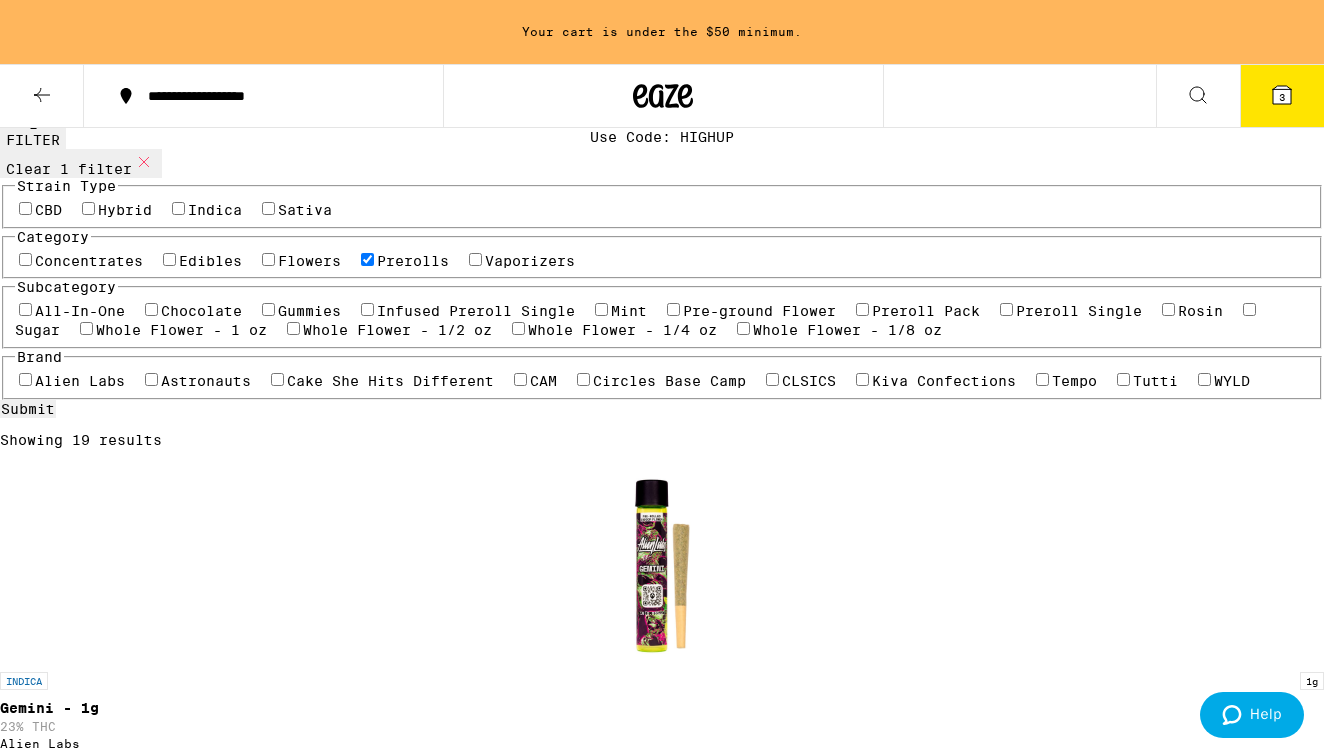 click on "Prerolls" at bounding box center [413, 261] 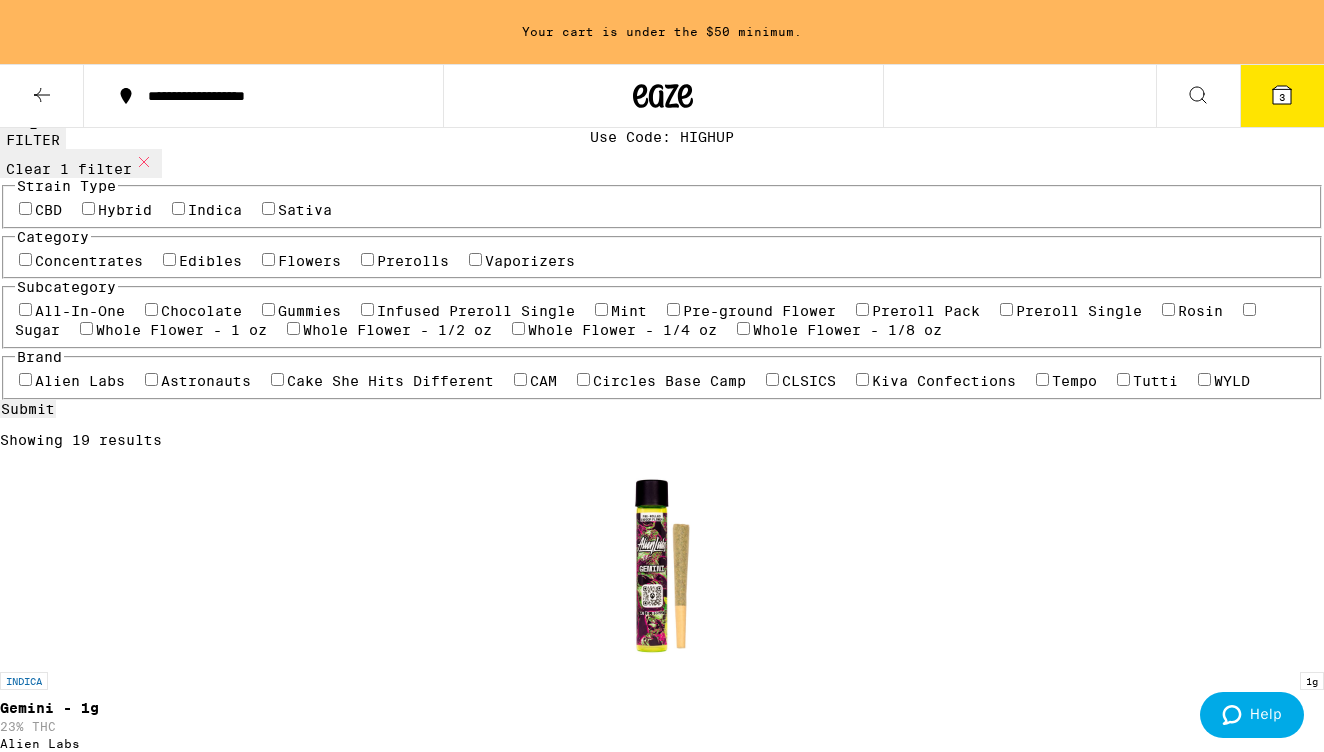 checkbox on "false" 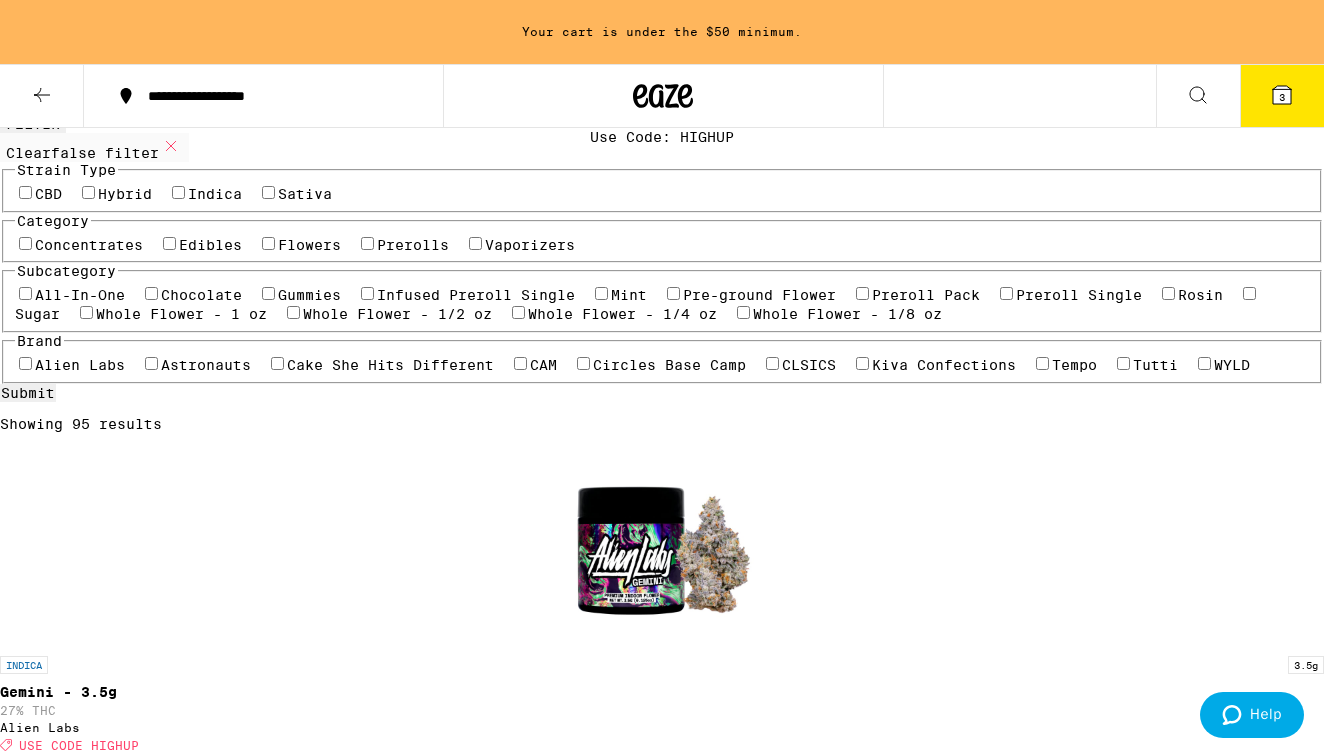 click on "Edibles" at bounding box center [210, 245] 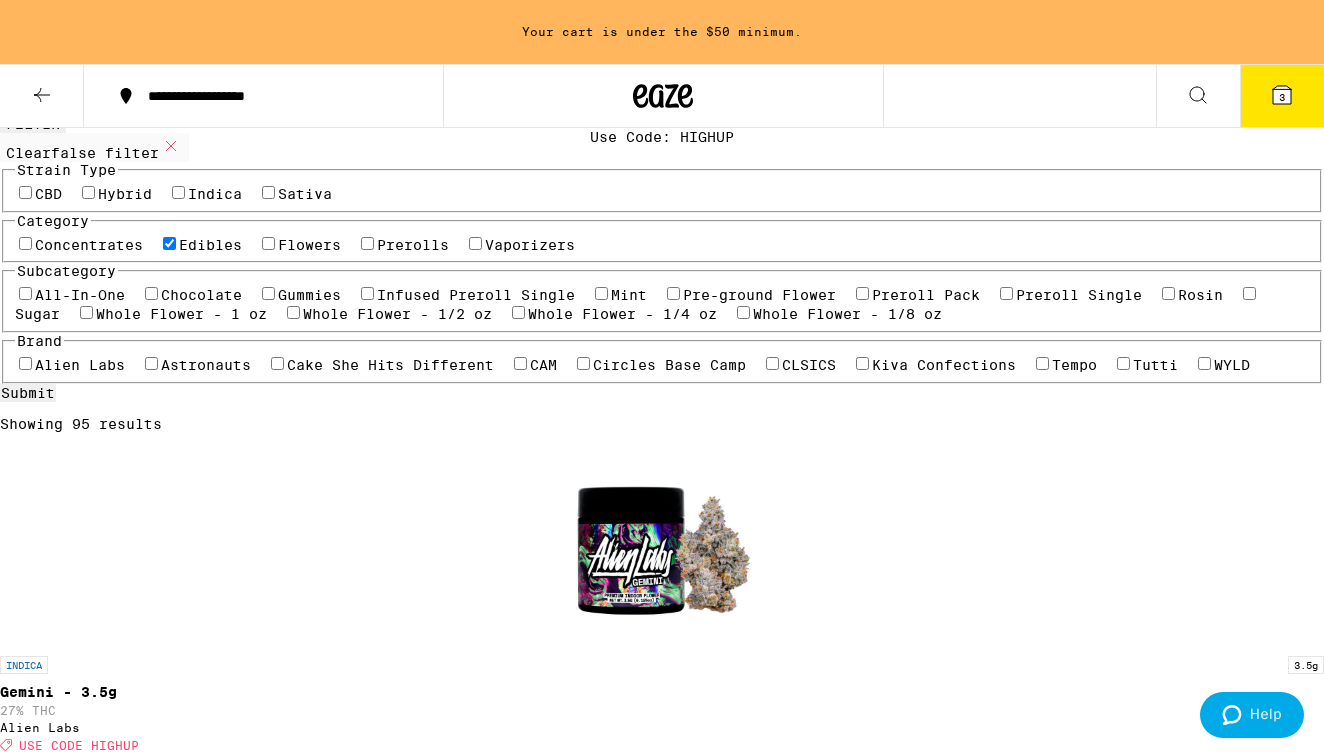 checkbox on "true" 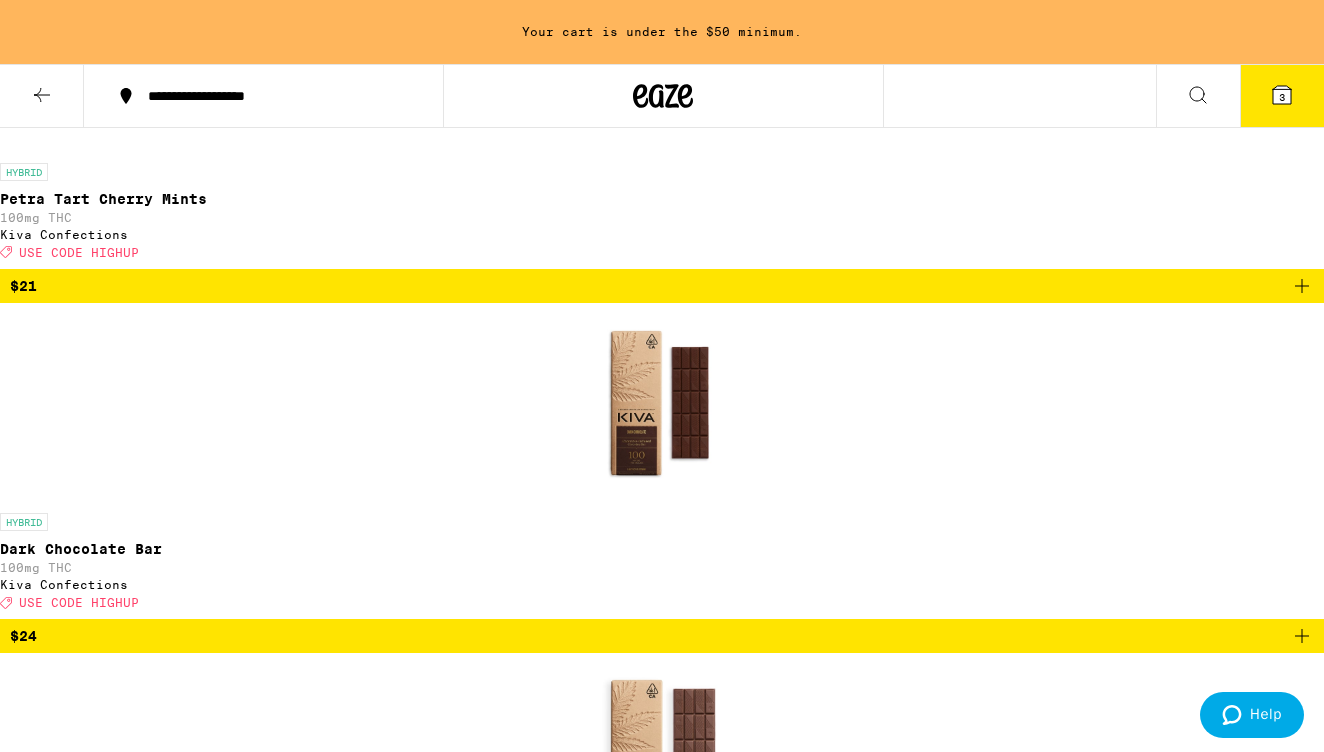 scroll, scrollTop: 2059, scrollLeft: 0, axis: vertical 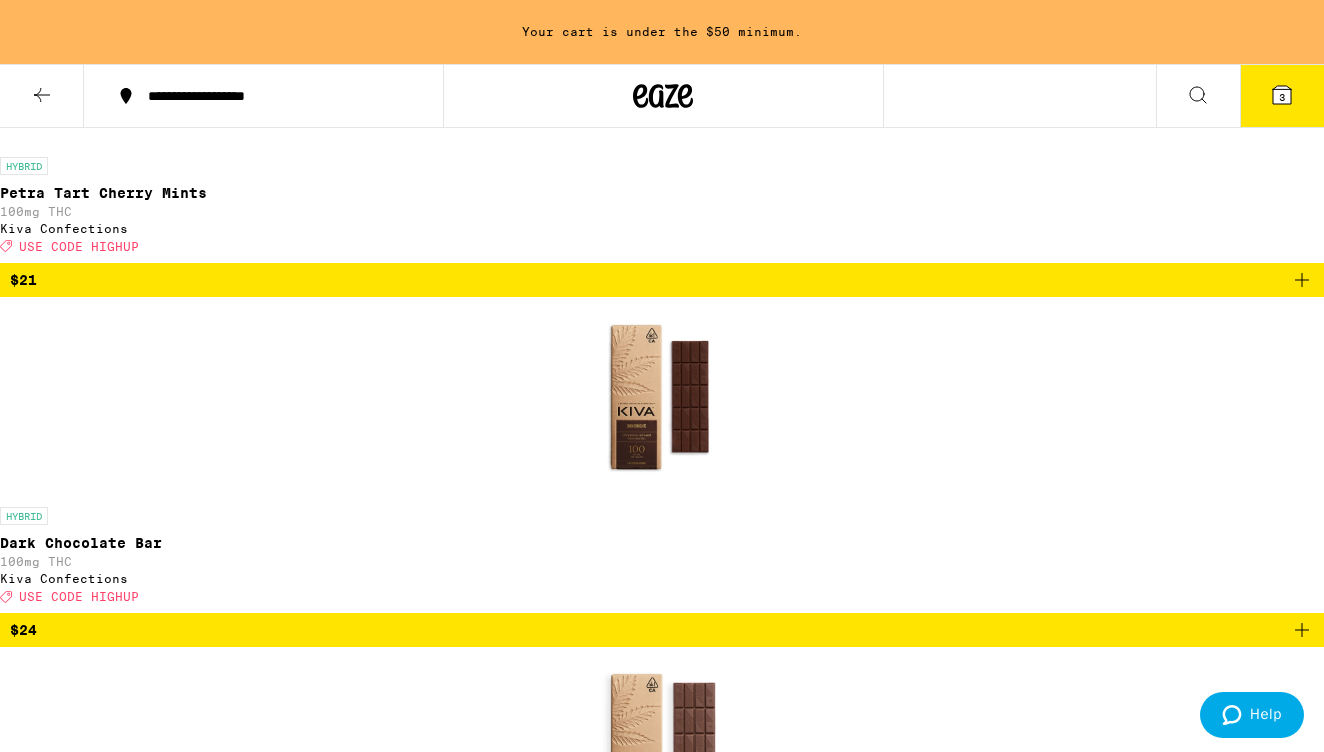 click 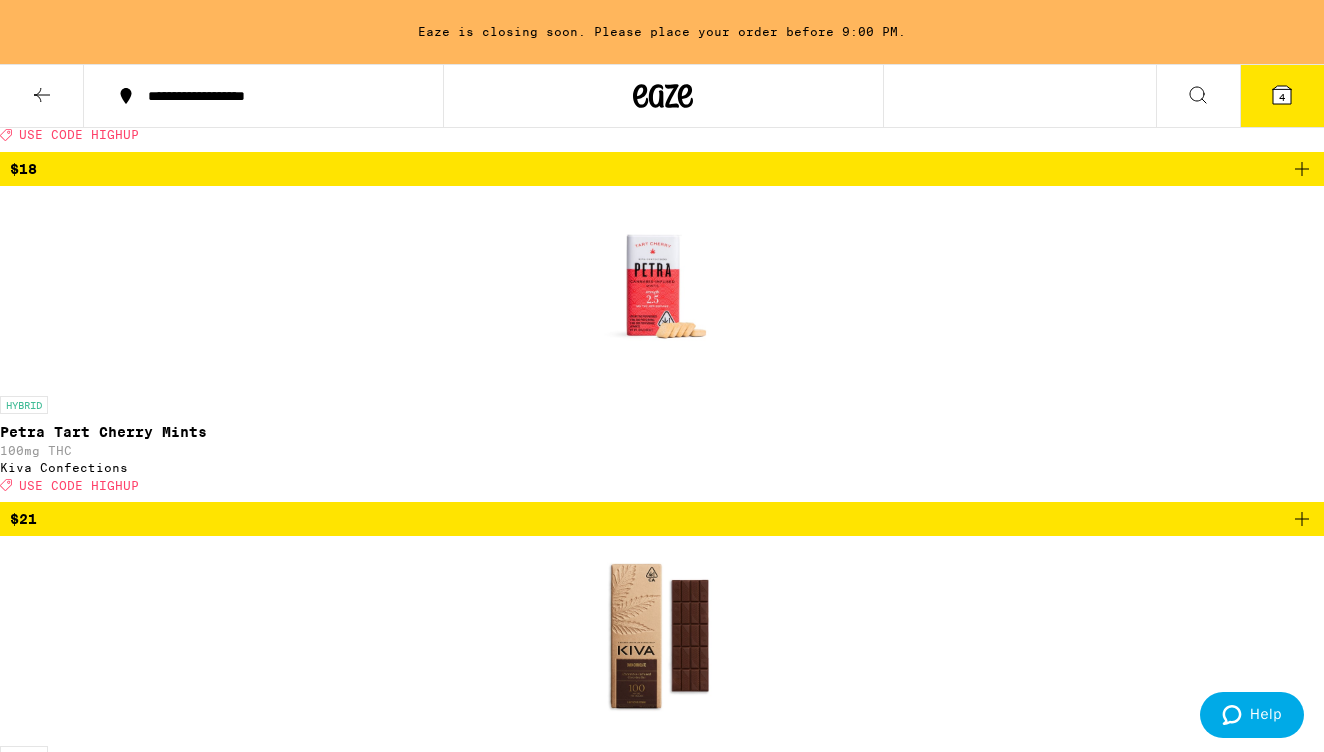 scroll, scrollTop: 1817, scrollLeft: 0, axis: vertical 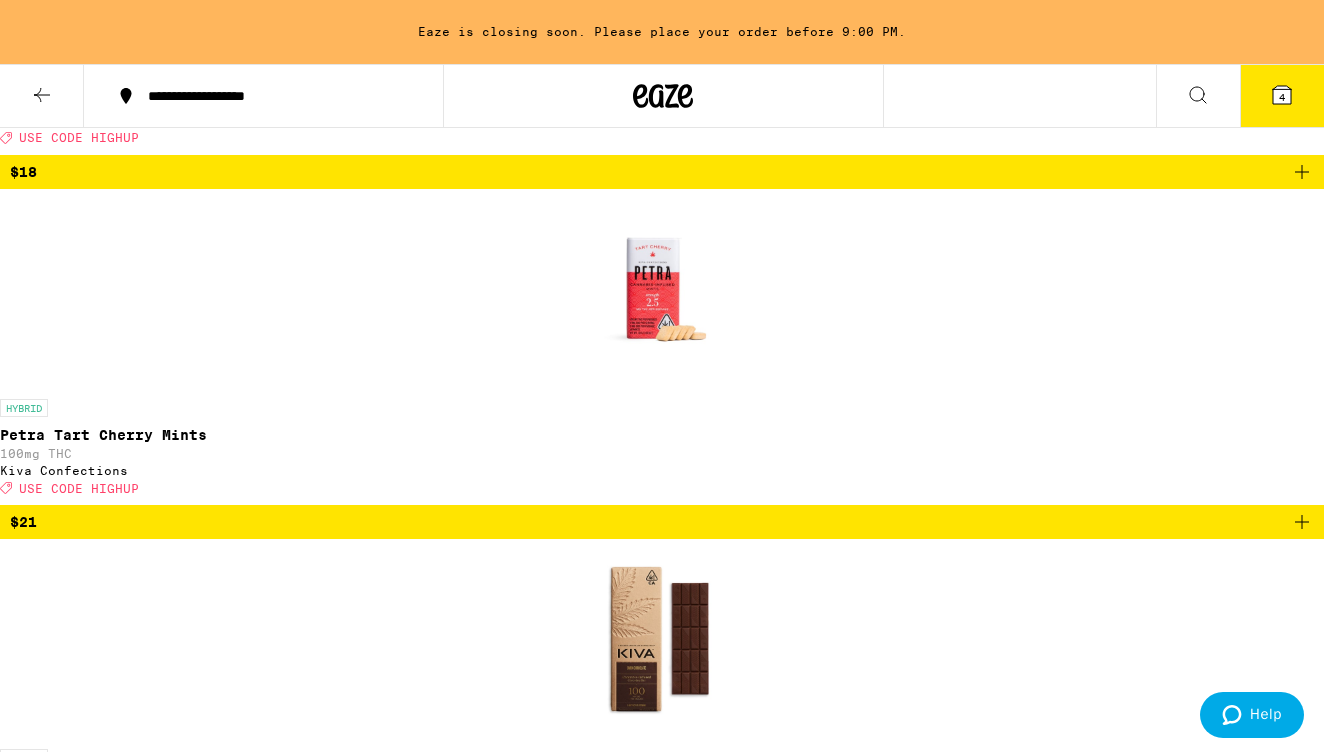 click 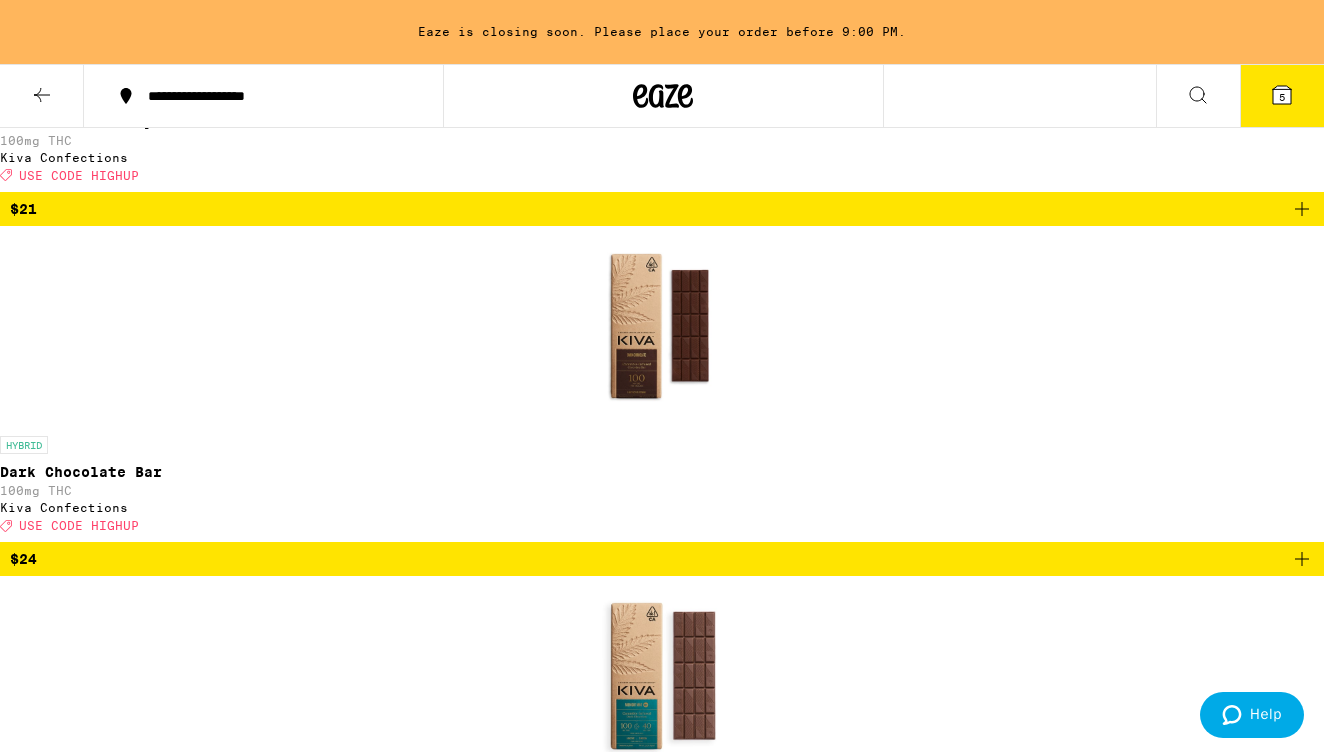 scroll, scrollTop: 2135, scrollLeft: 0, axis: vertical 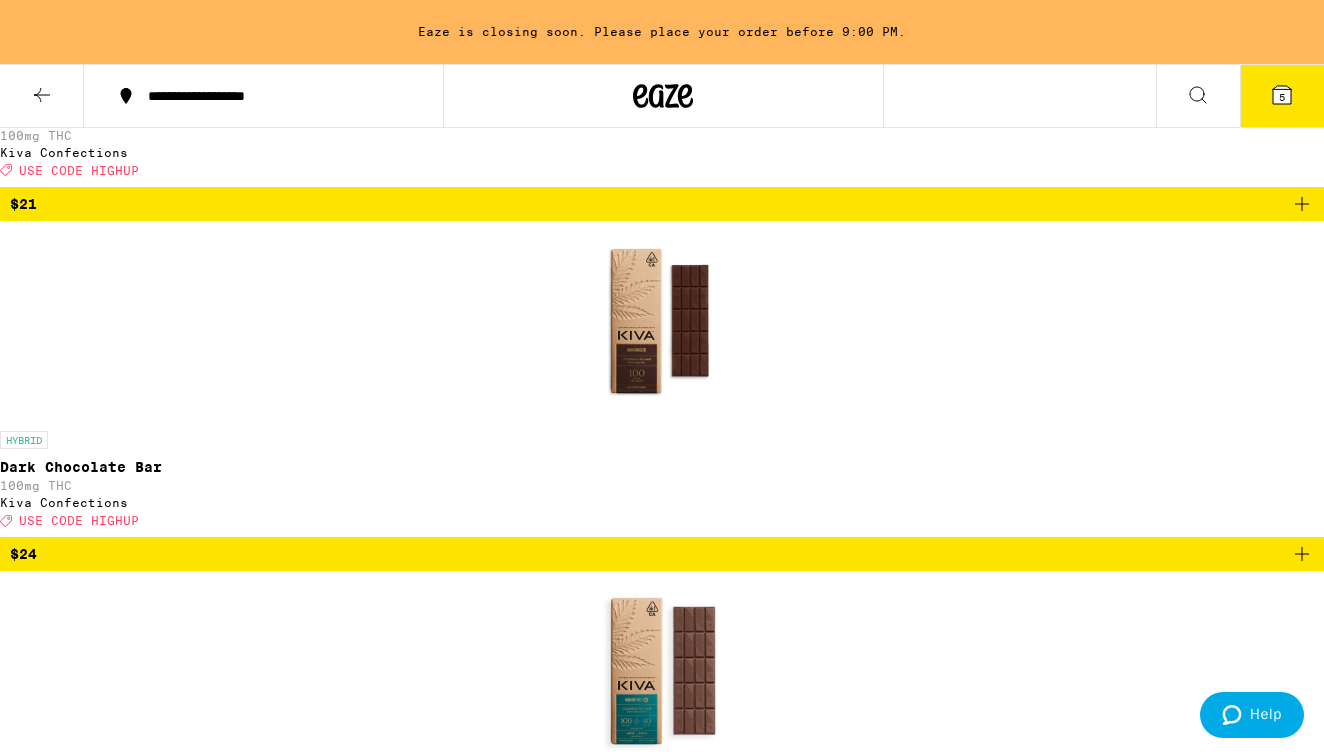 click 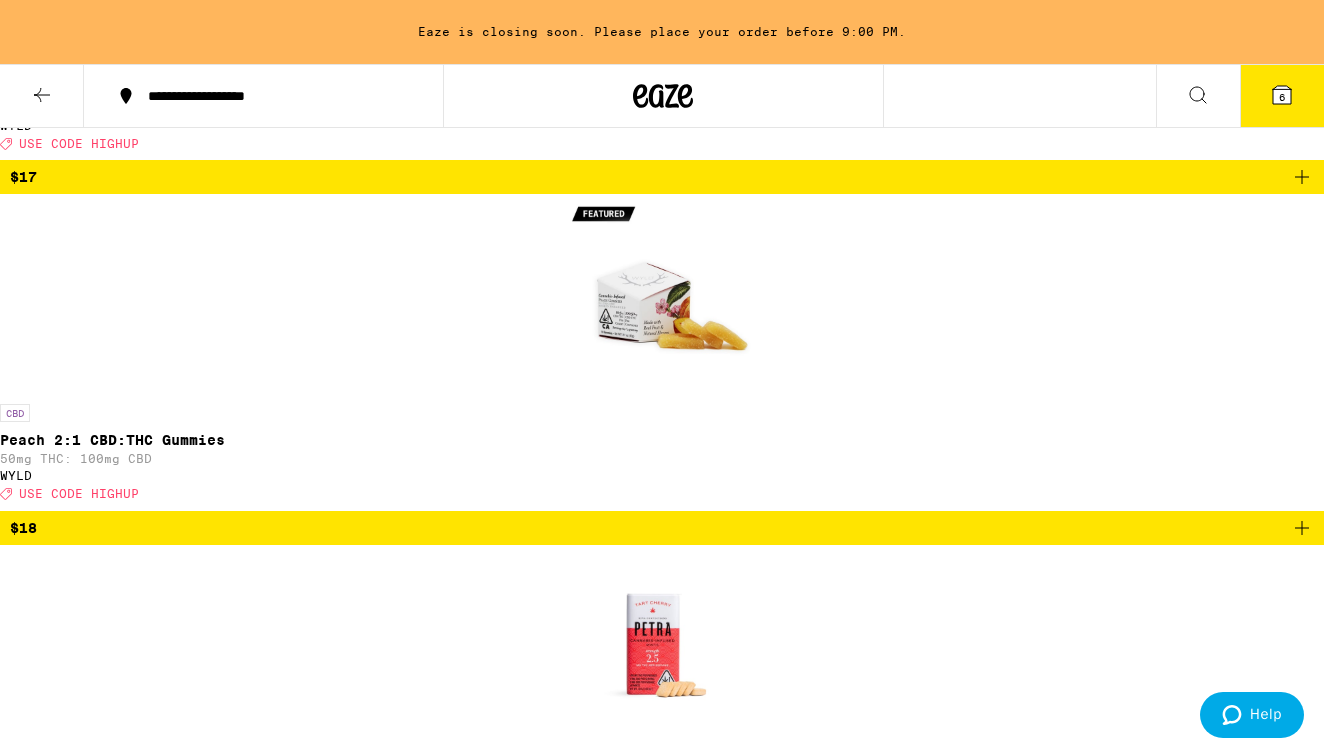 scroll, scrollTop: 1430, scrollLeft: 0, axis: vertical 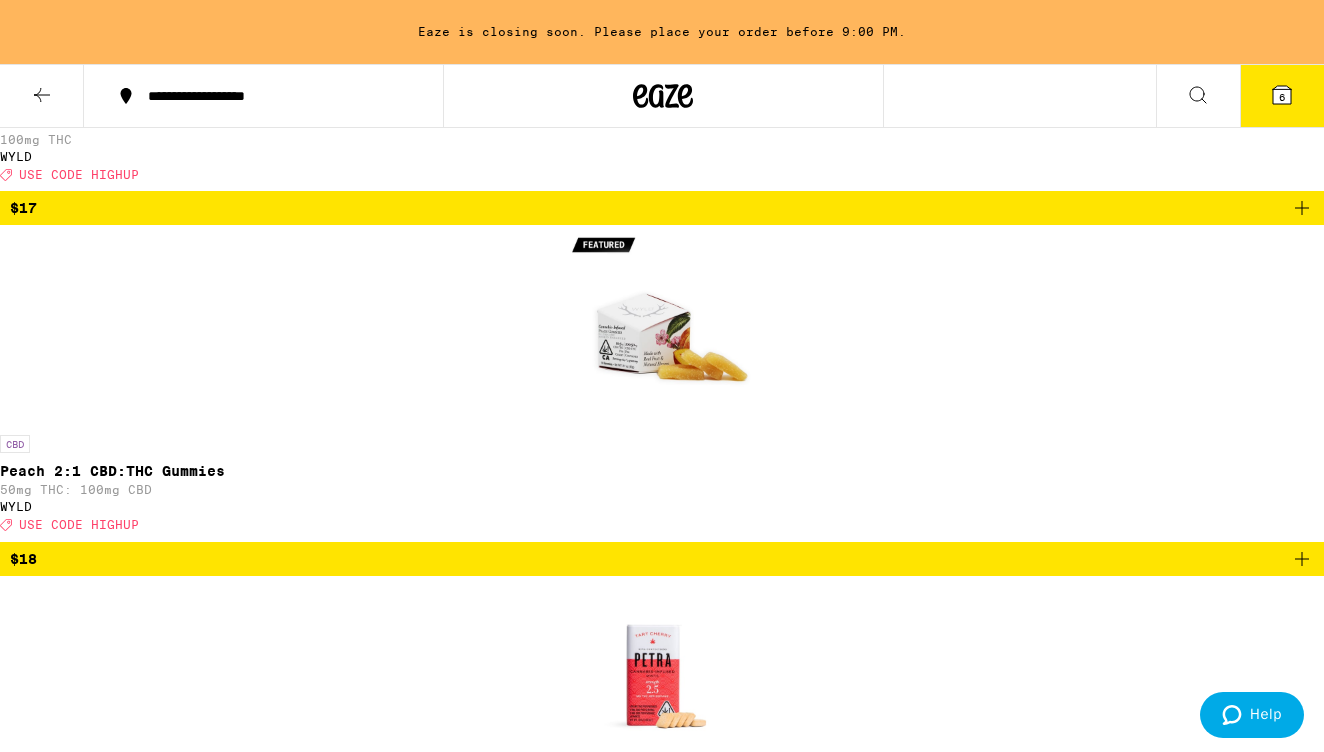 click 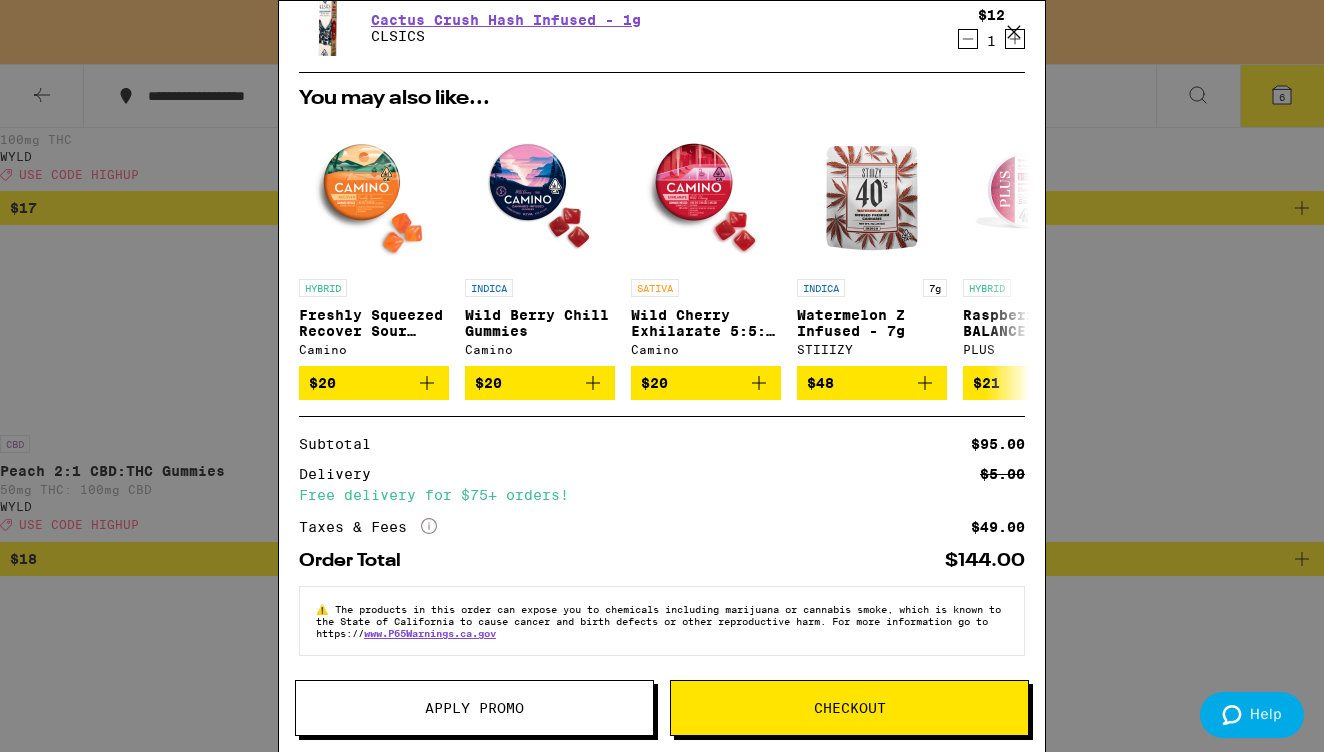 scroll, scrollTop: 507, scrollLeft: 0, axis: vertical 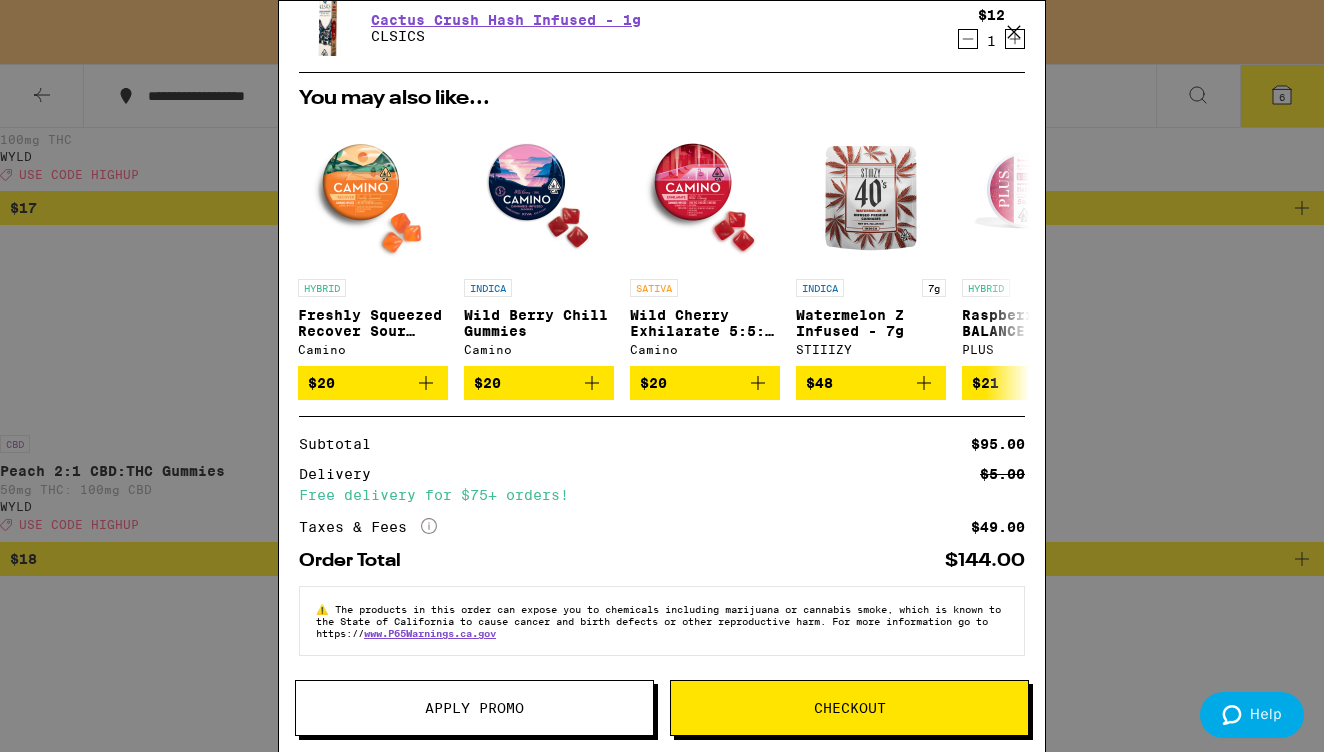 click on "Apply Promo" at bounding box center (474, 708) 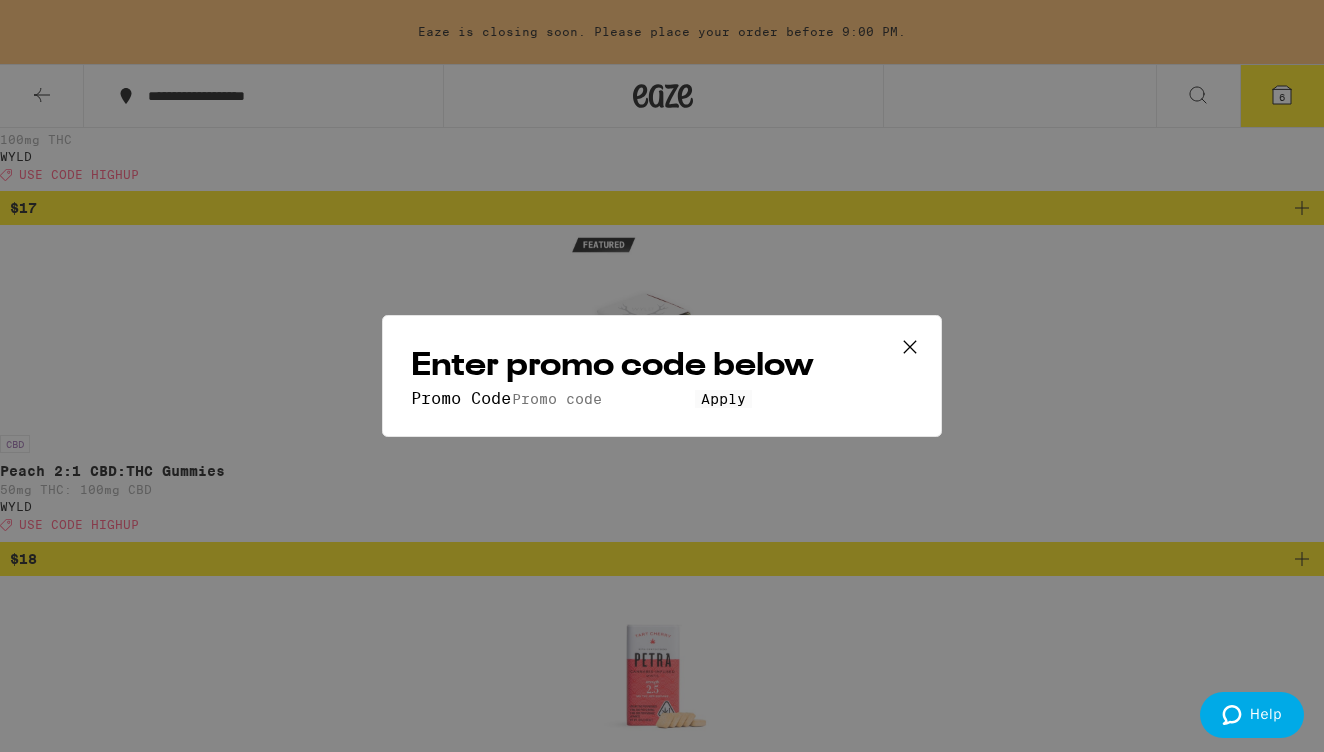 click on "Promo Code" at bounding box center (603, 399) 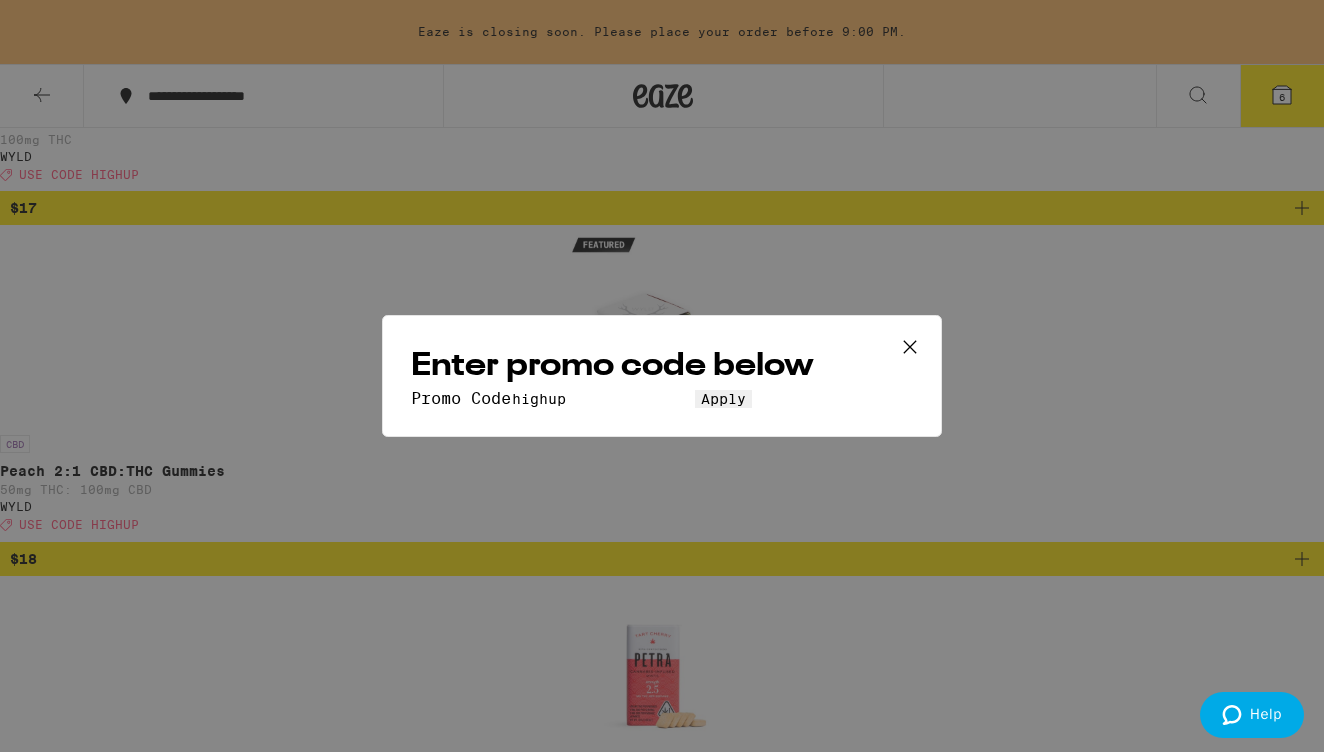 type on "highup" 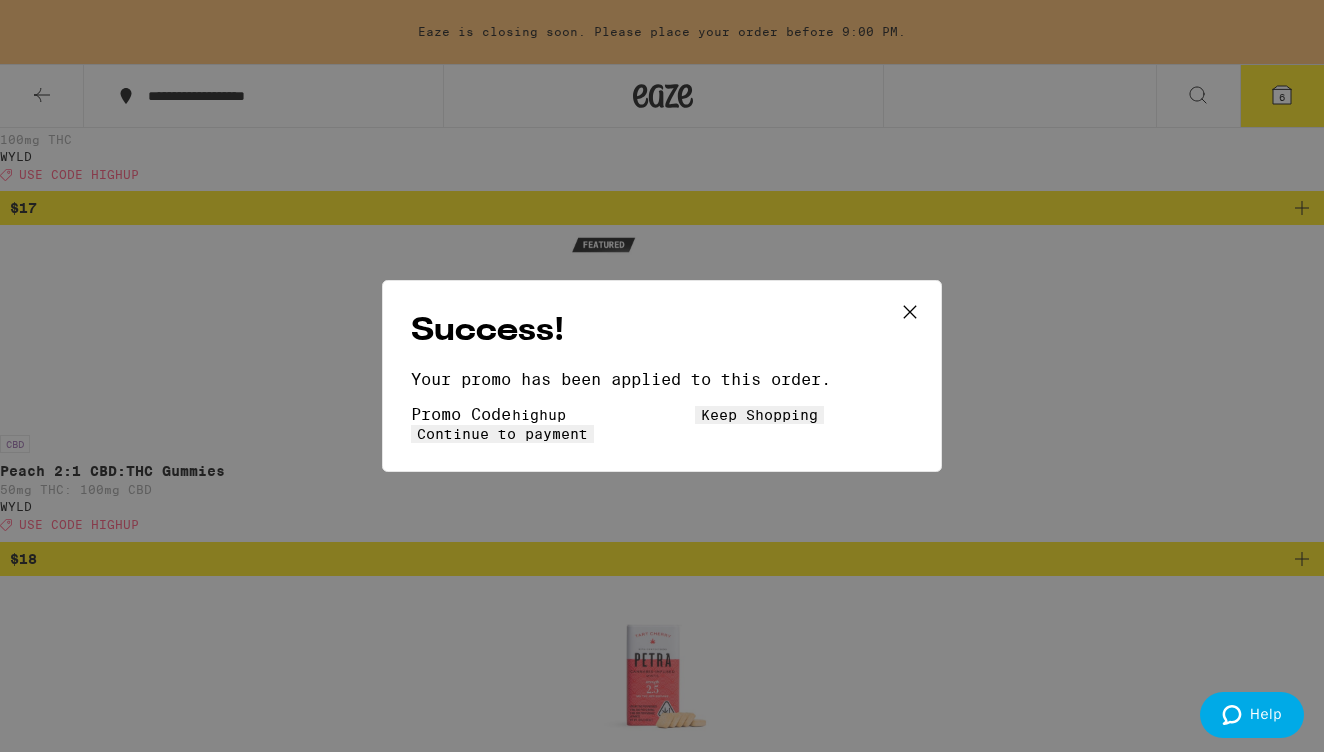 click on "Keep Shopping" at bounding box center [759, 415] 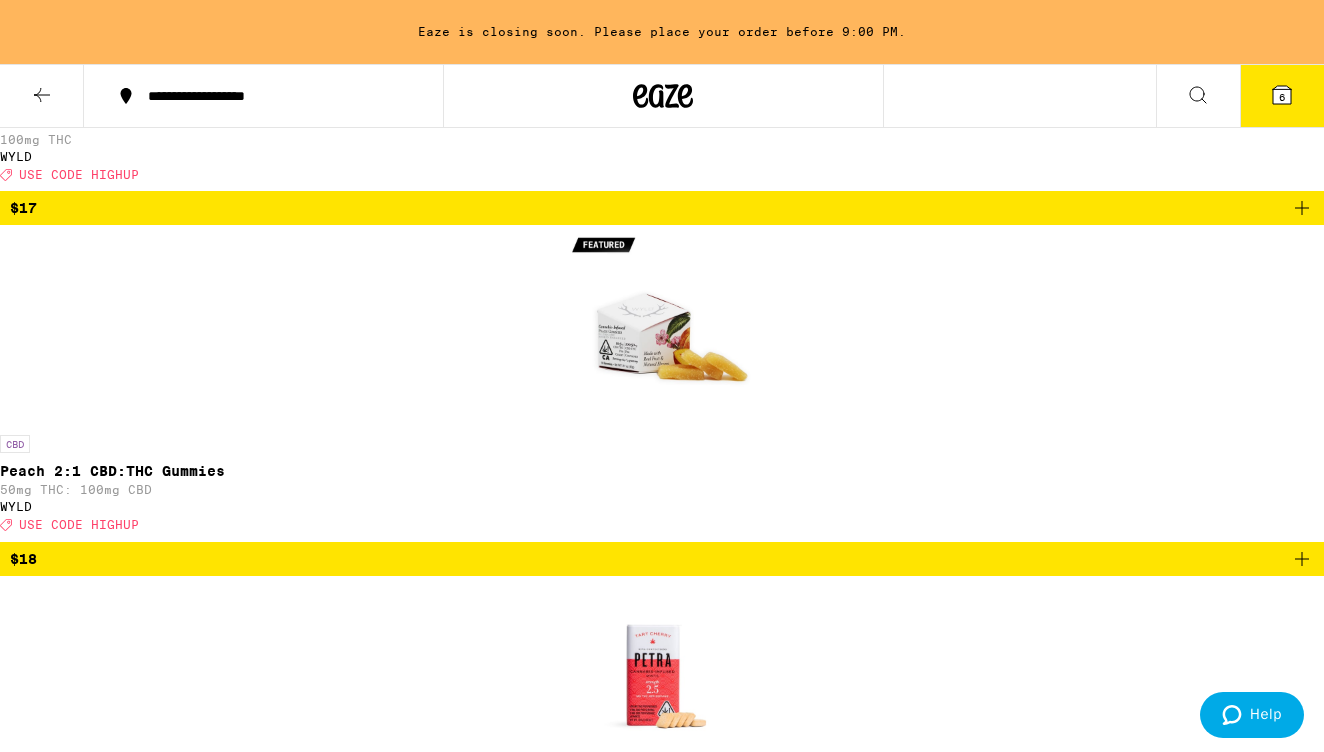 click 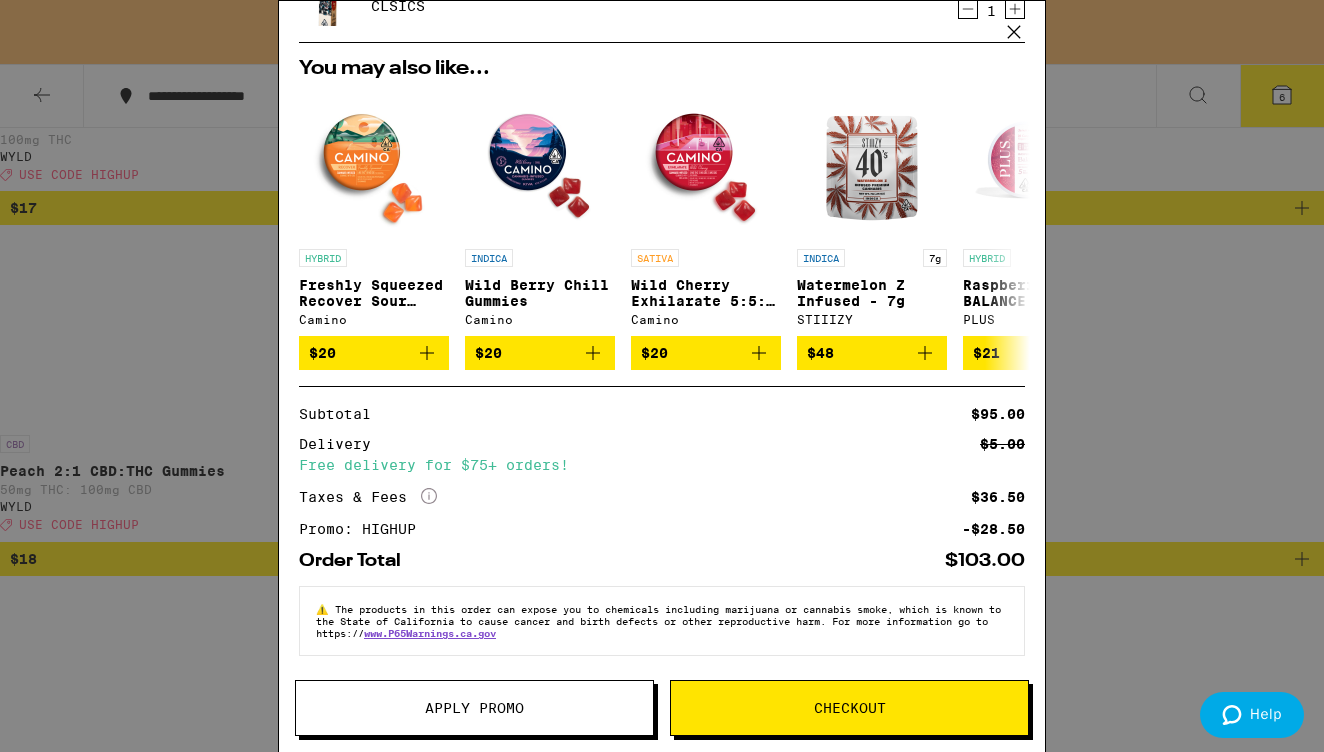 scroll, scrollTop: 537, scrollLeft: 0, axis: vertical 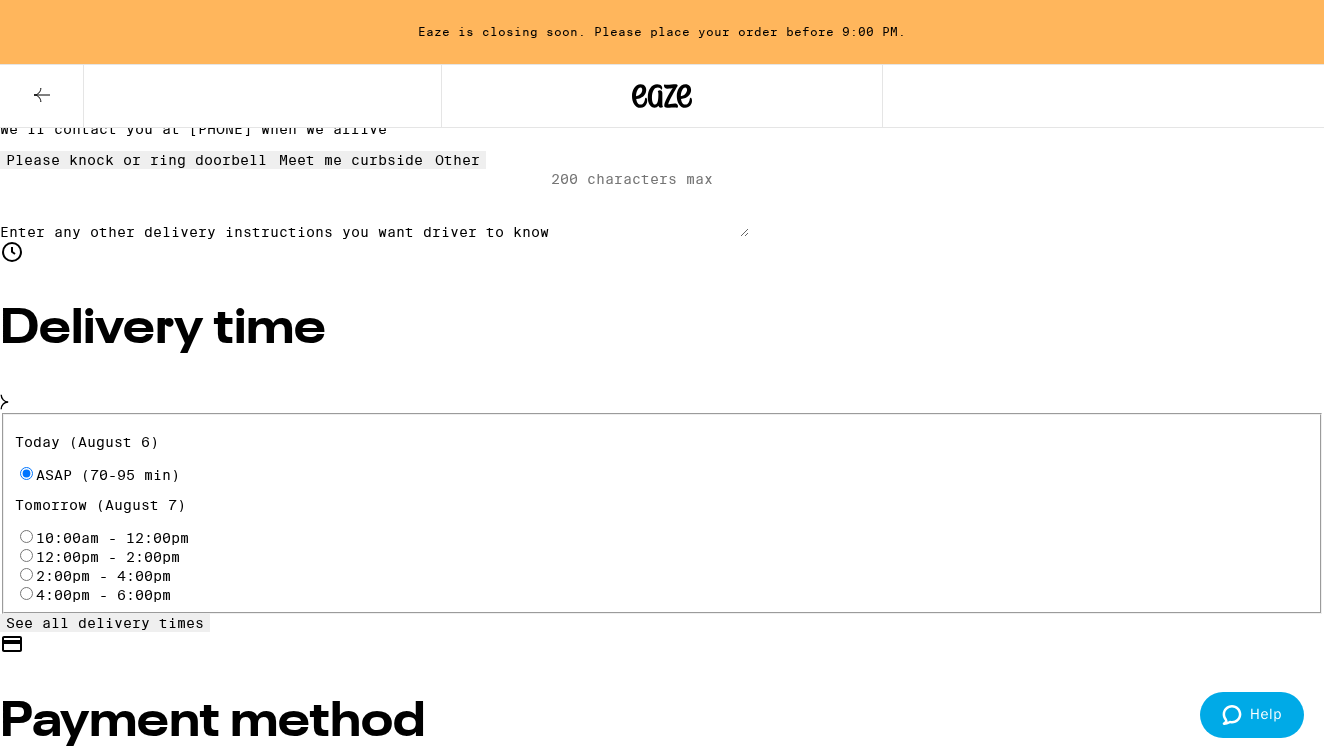 click on "Pay with Checking Account TOTAL CHECKING" at bounding box center [662, 843] 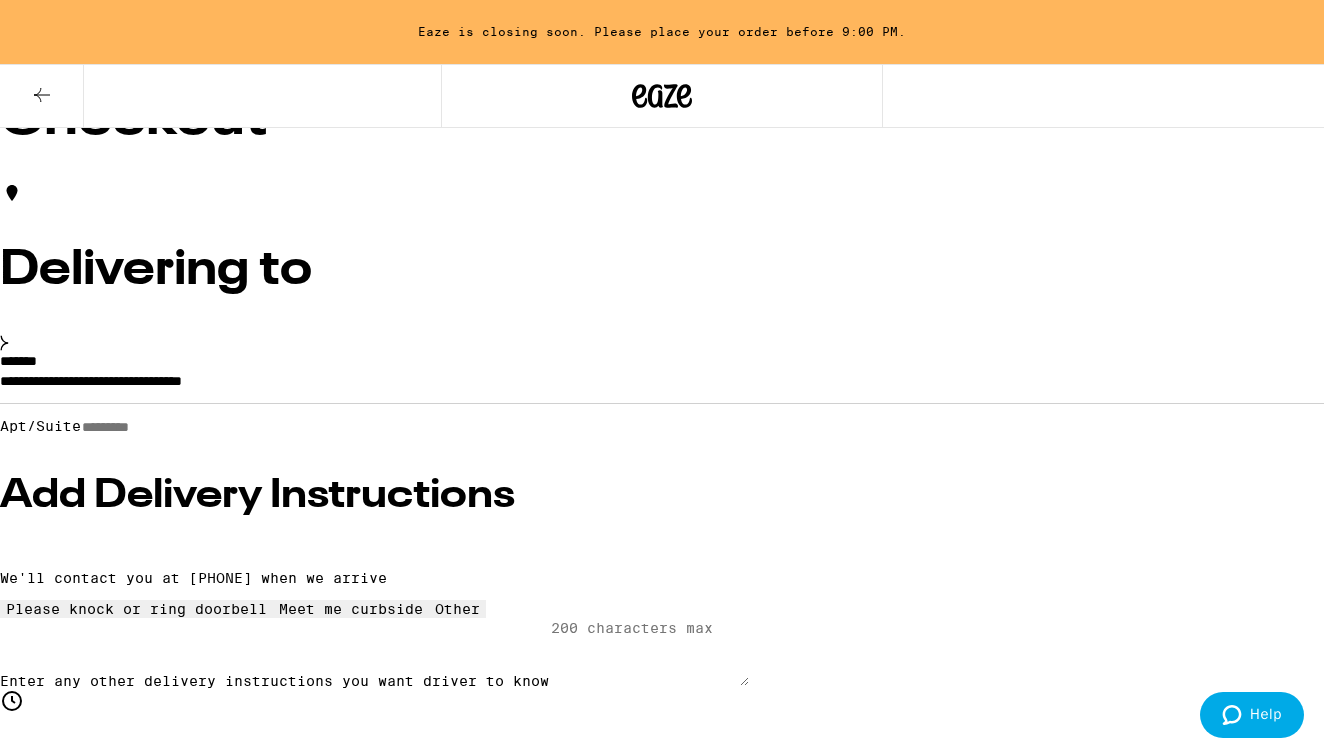 scroll, scrollTop: 28, scrollLeft: 0, axis: vertical 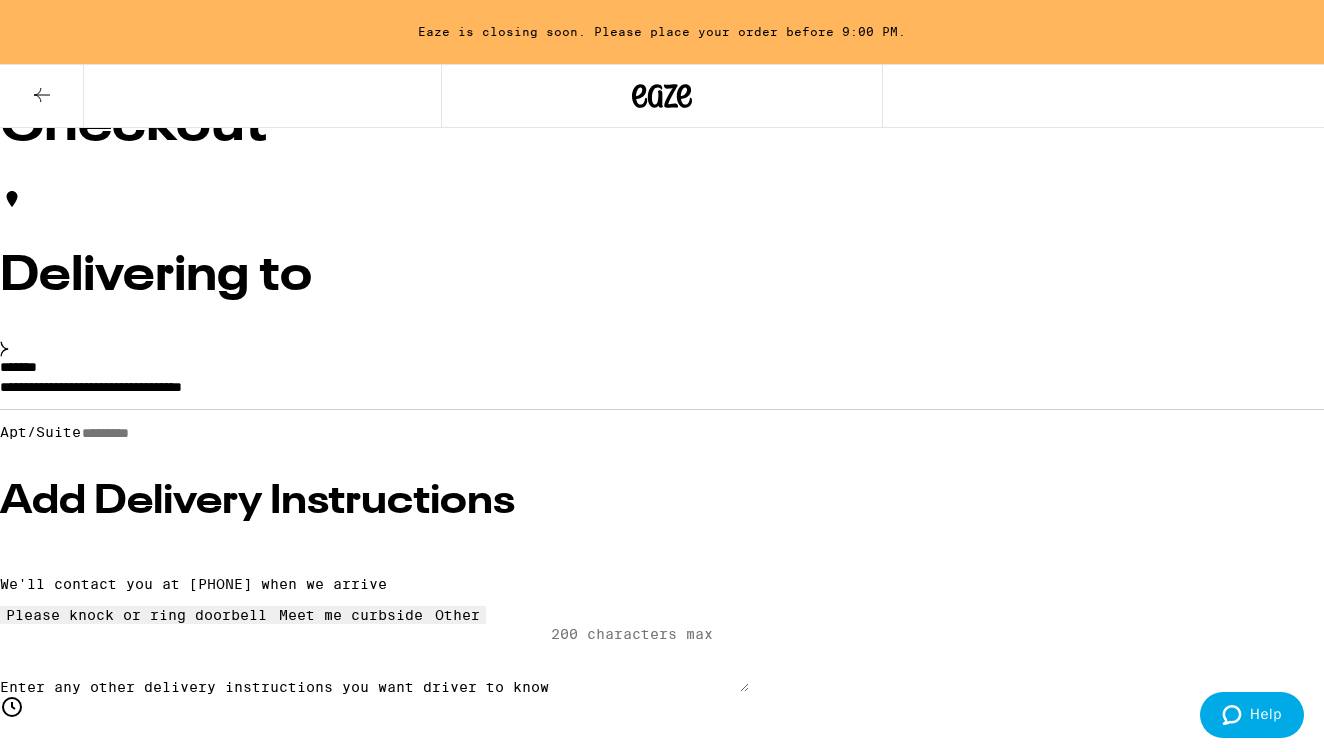 click on "Other" at bounding box center (662, 2379) 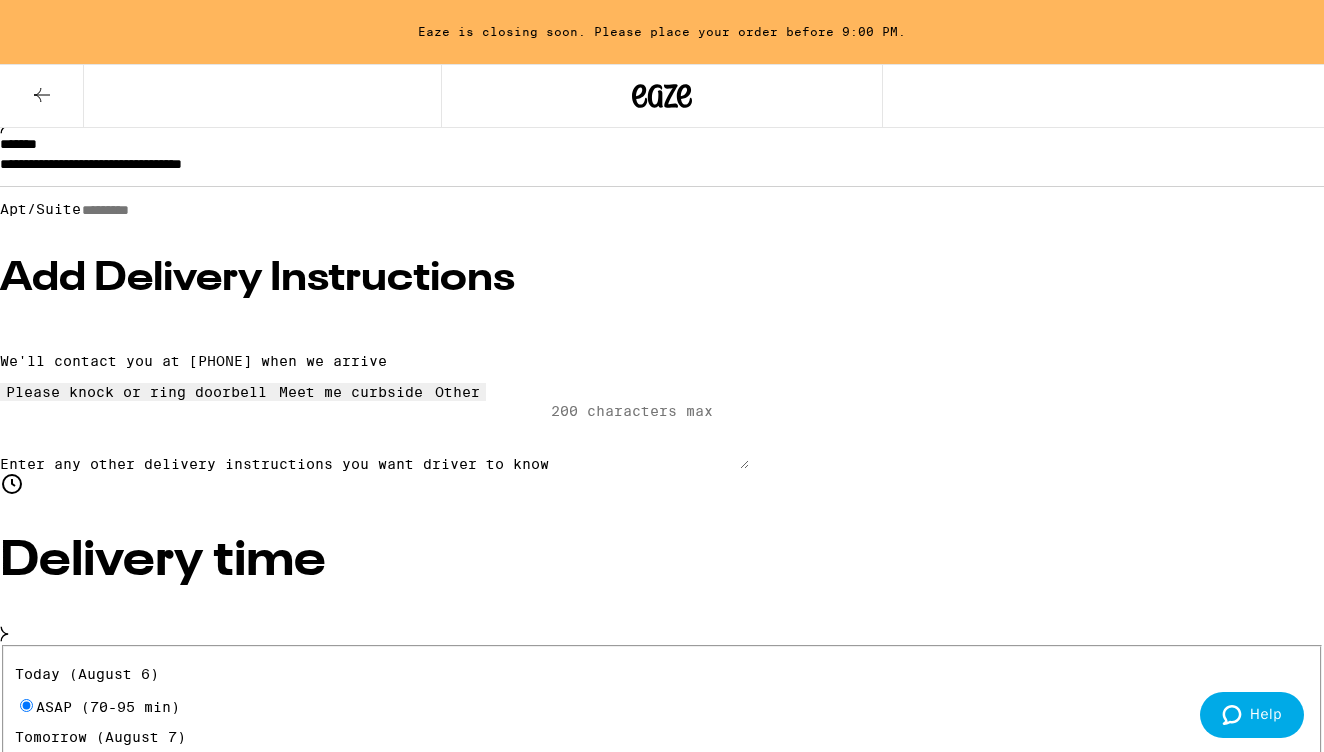 scroll, scrollTop: 248, scrollLeft: 0, axis: vertical 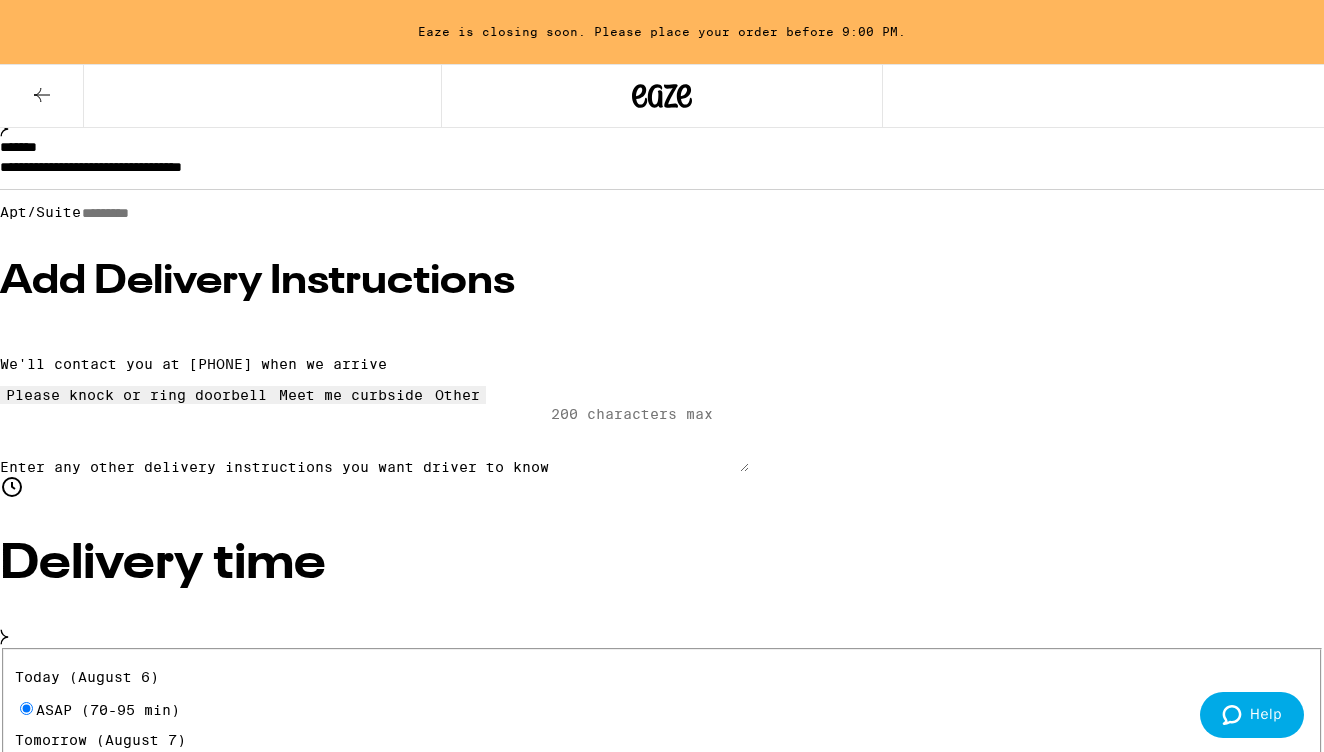 type on "5" 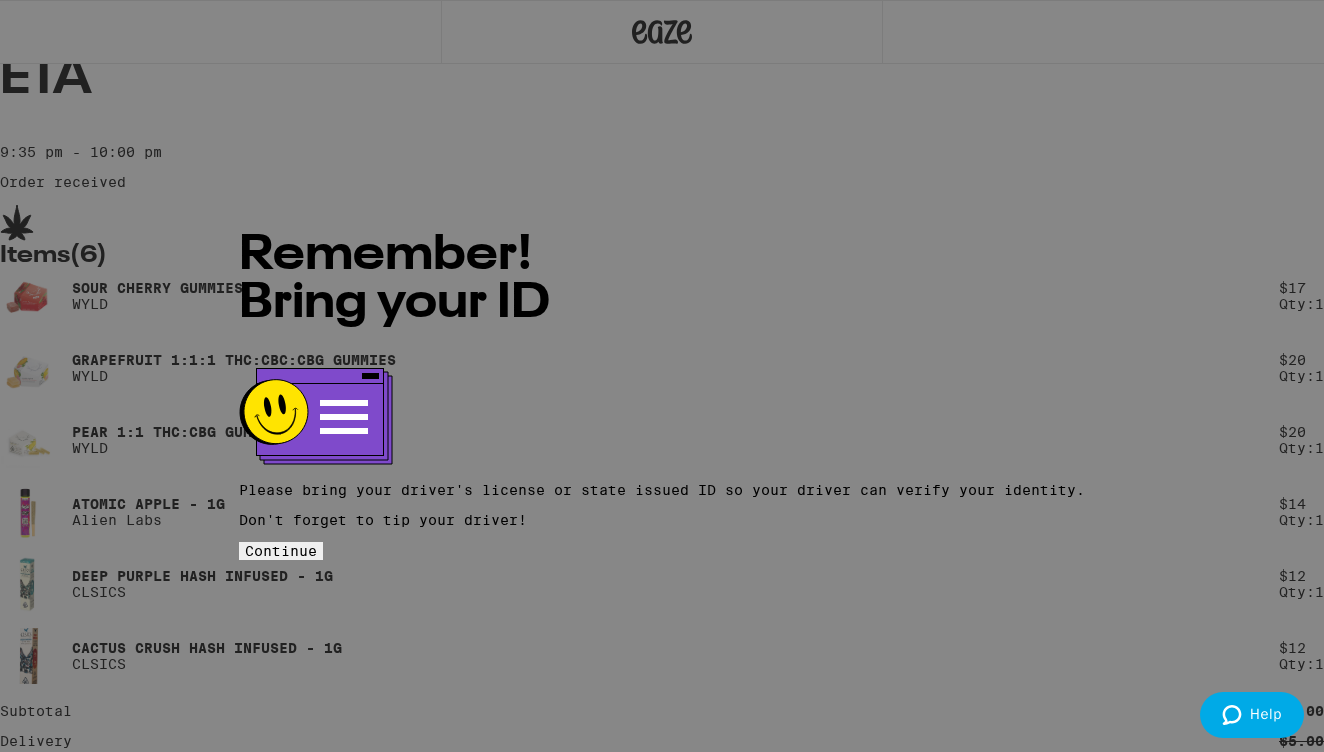 click on "Continue" at bounding box center [281, 551] 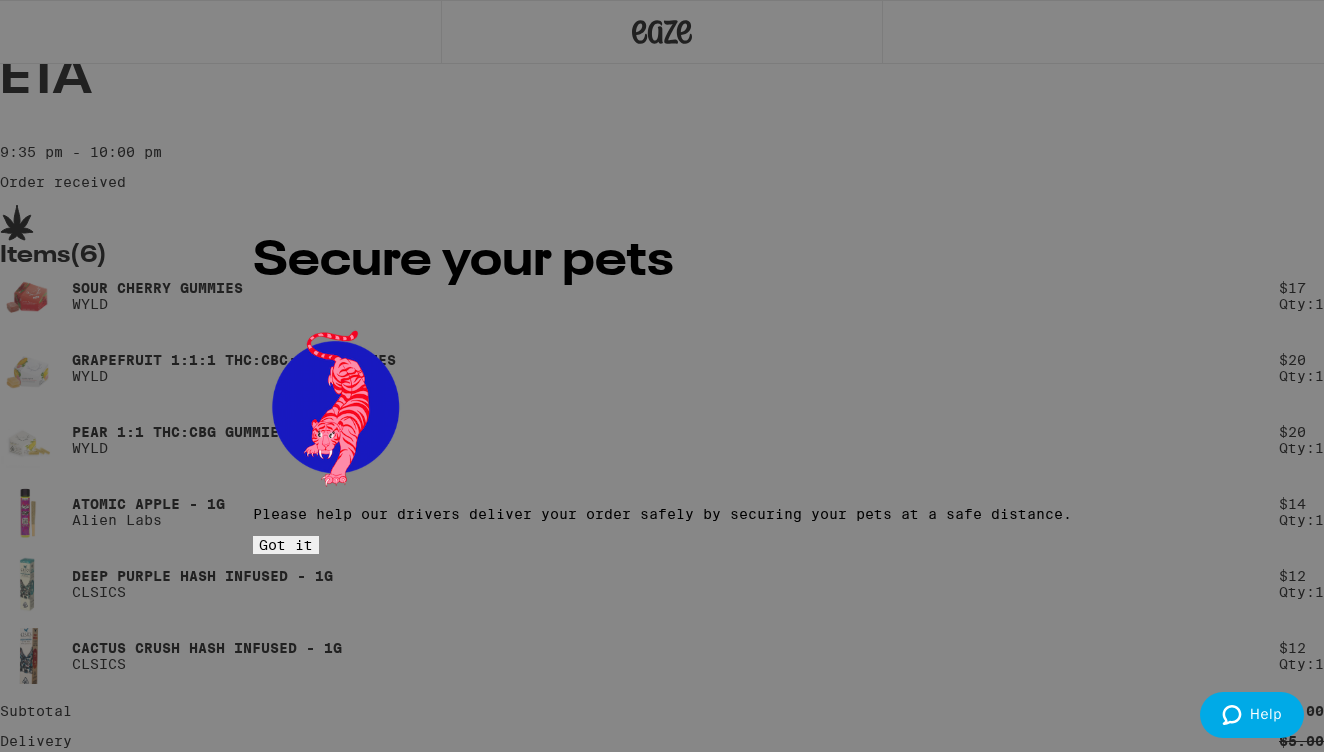 click on "Got it" at bounding box center (286, 545) 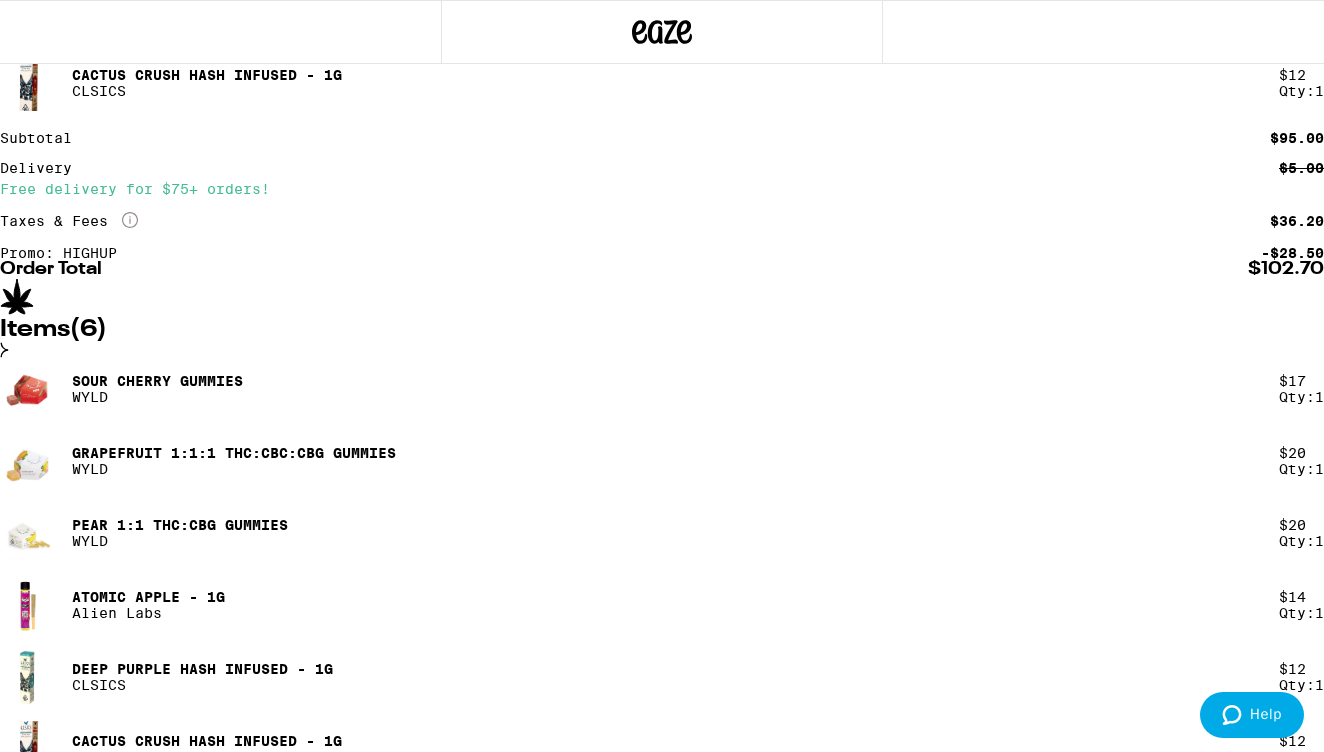 scroll, scrollTop: 572, scrollLeft: 0, axis: vertical 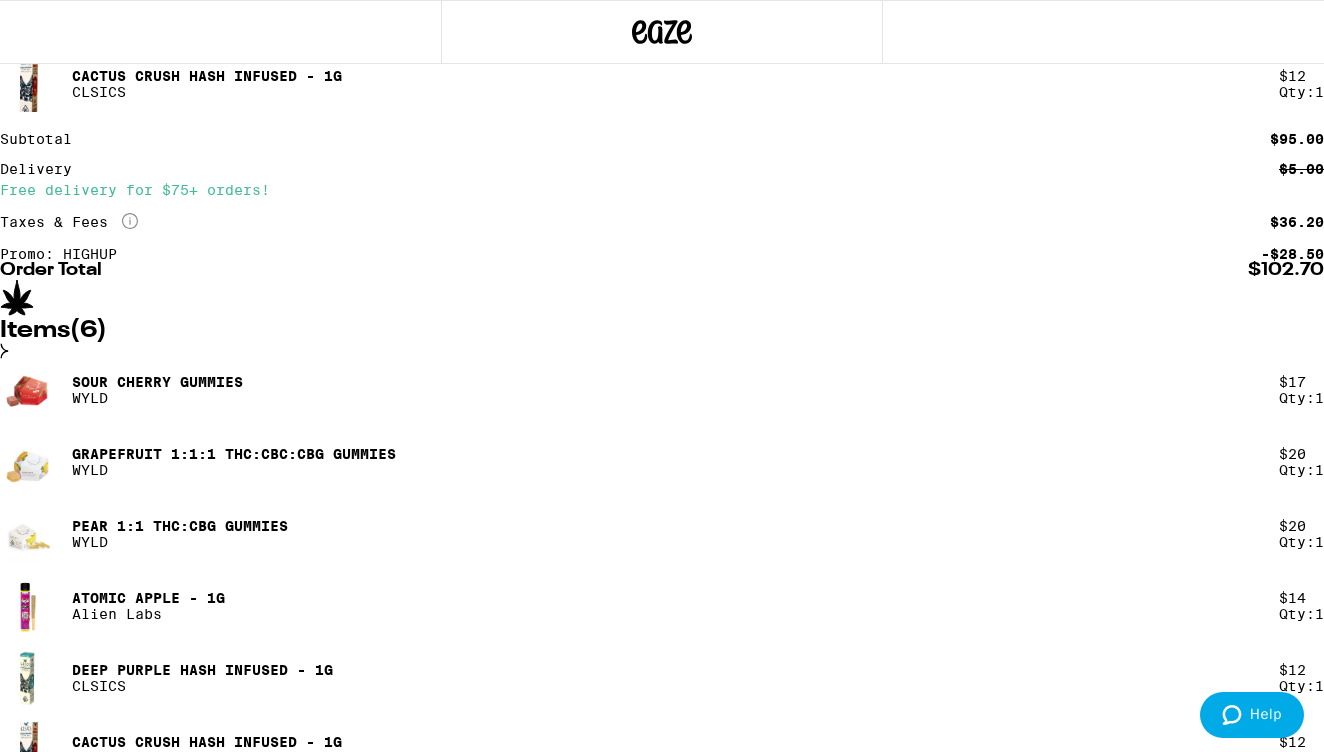 click 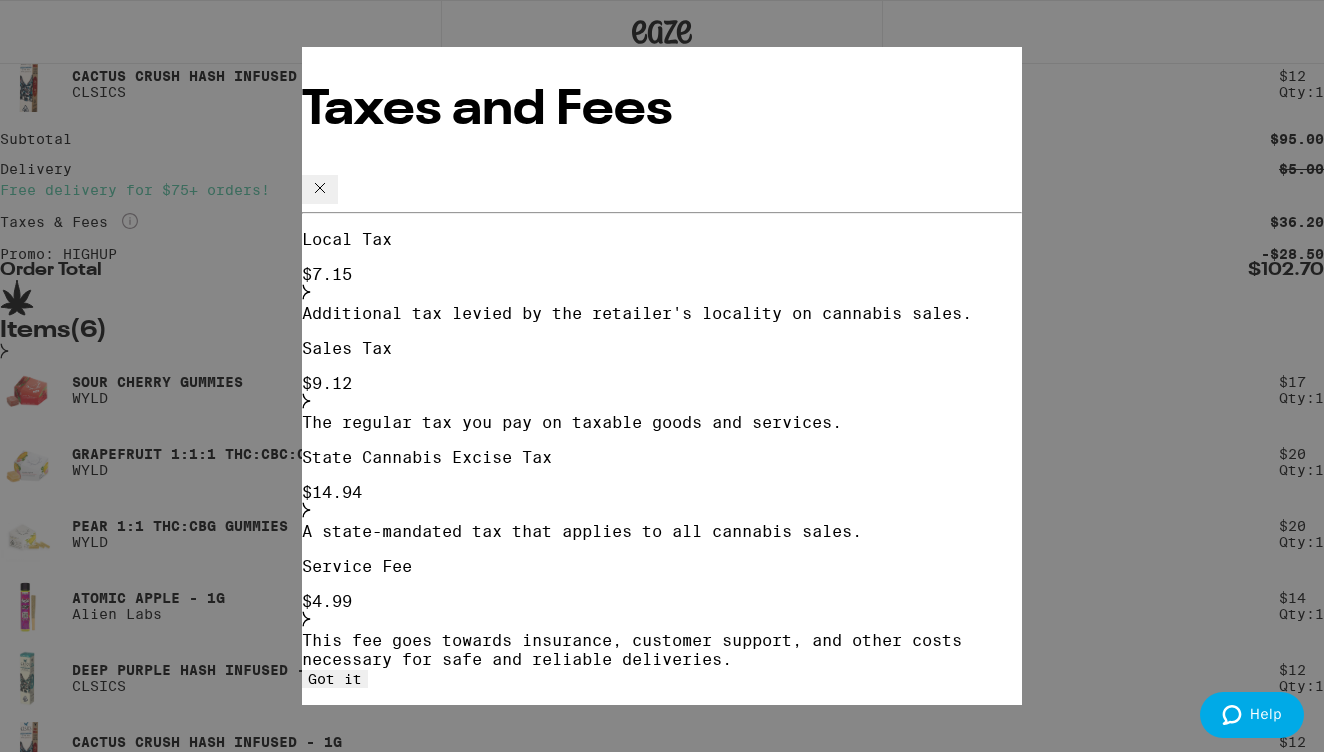 click on "Got it" at bounding box center (335, 679) 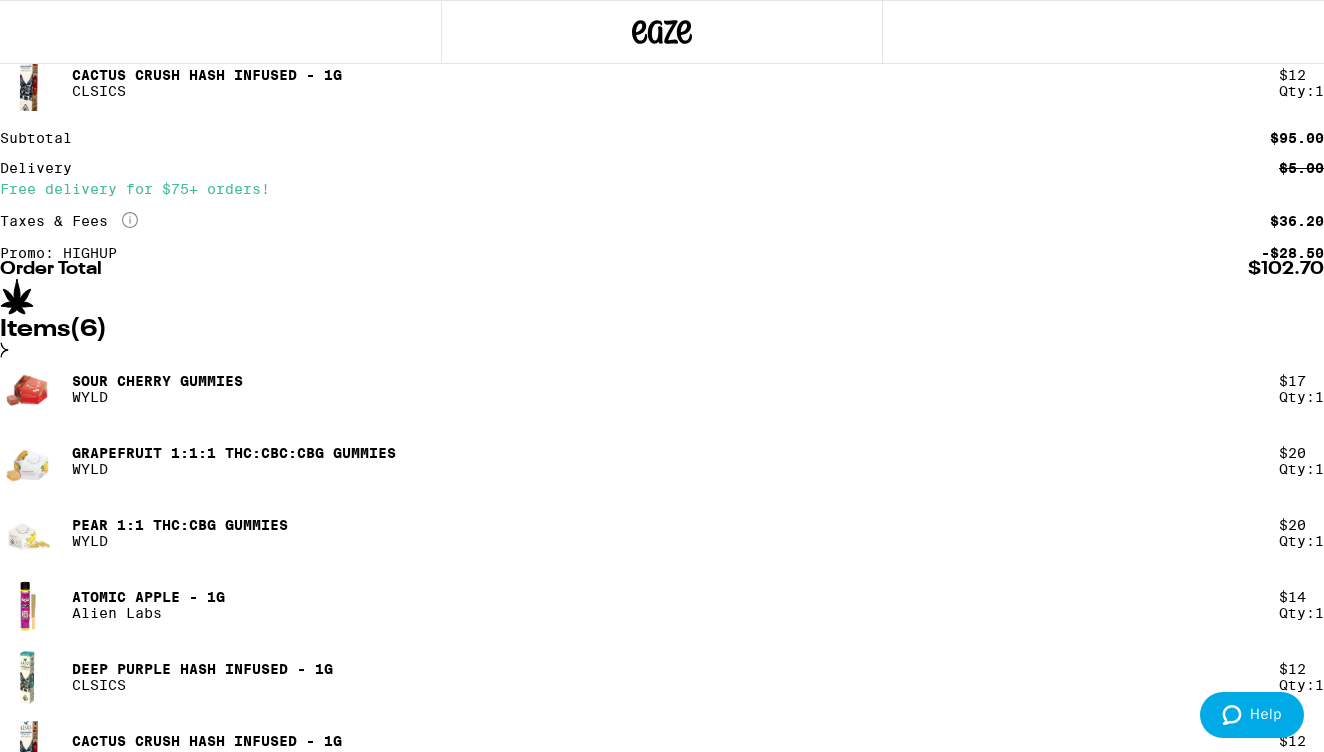 scroll, scrollTop: 572, scrollLeft: 0, axis: vertical 